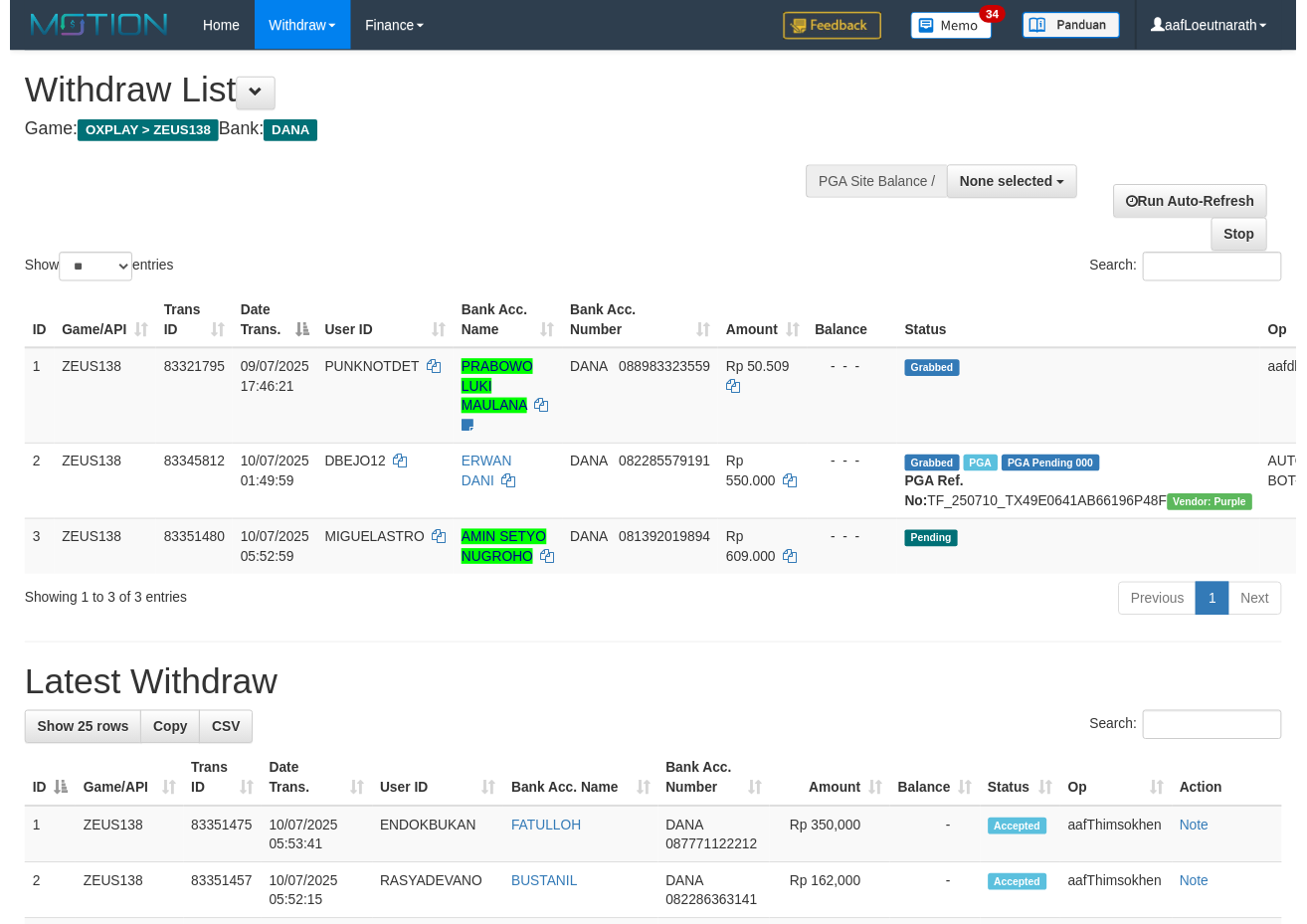 scroll, scrollTop: 0, scrollLeft: 0, axis: both 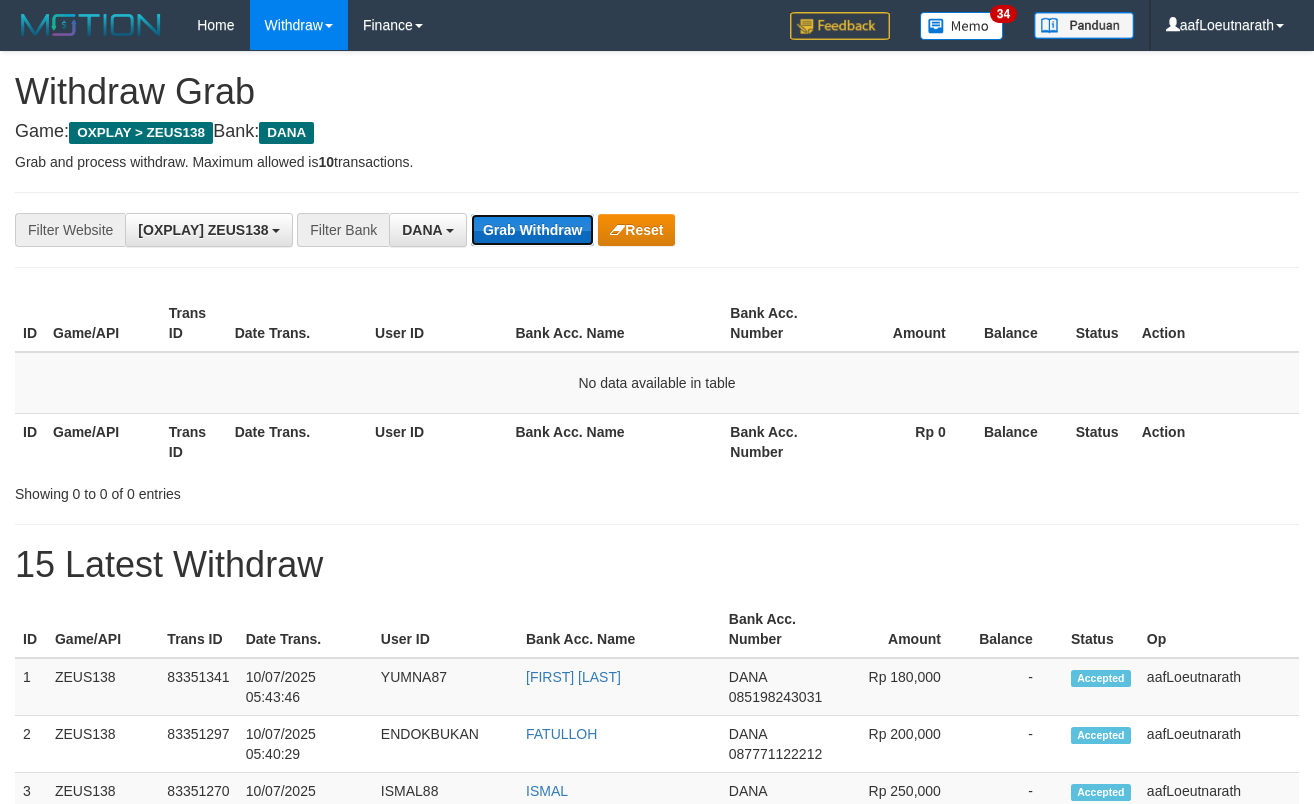 click on "Grab Withdraw" at bounding box center (532, 230) 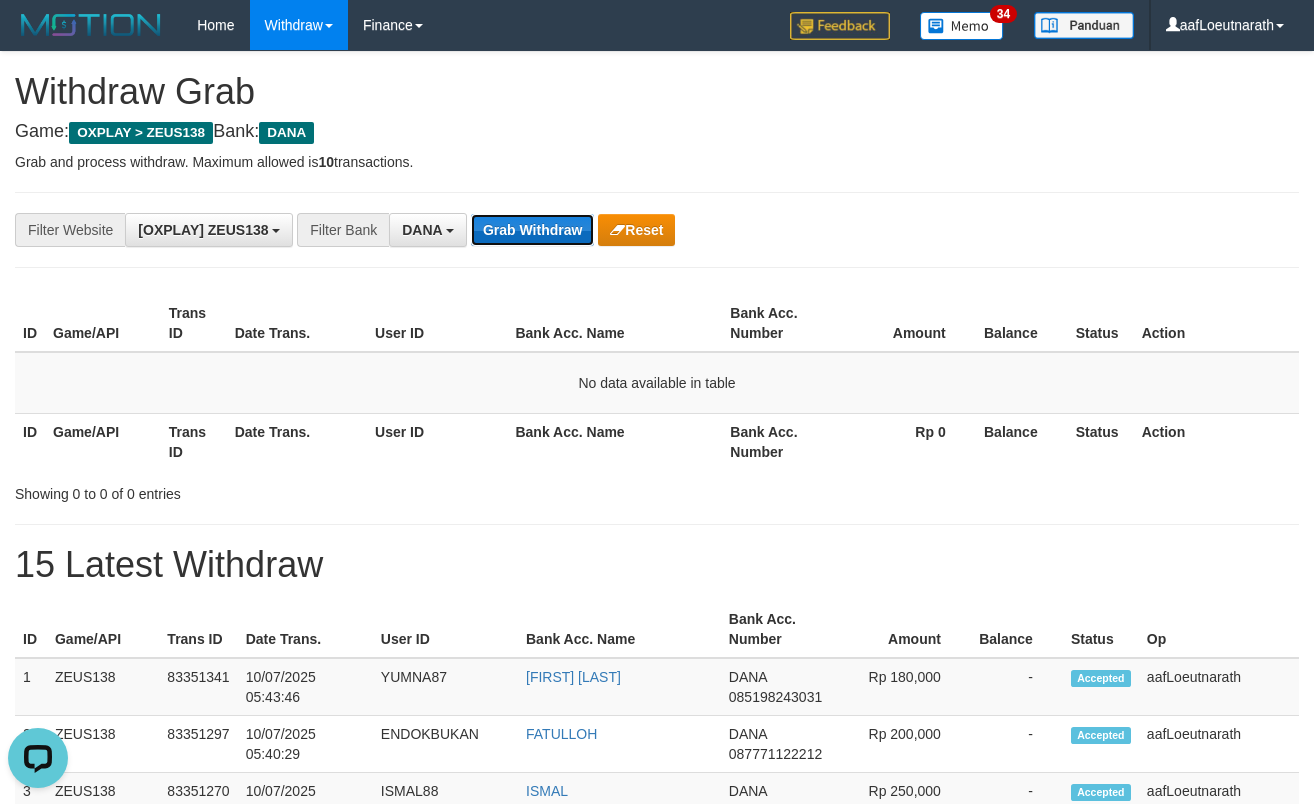 scroll, scrollTop: 0, scrollLeft: 0, axis: both 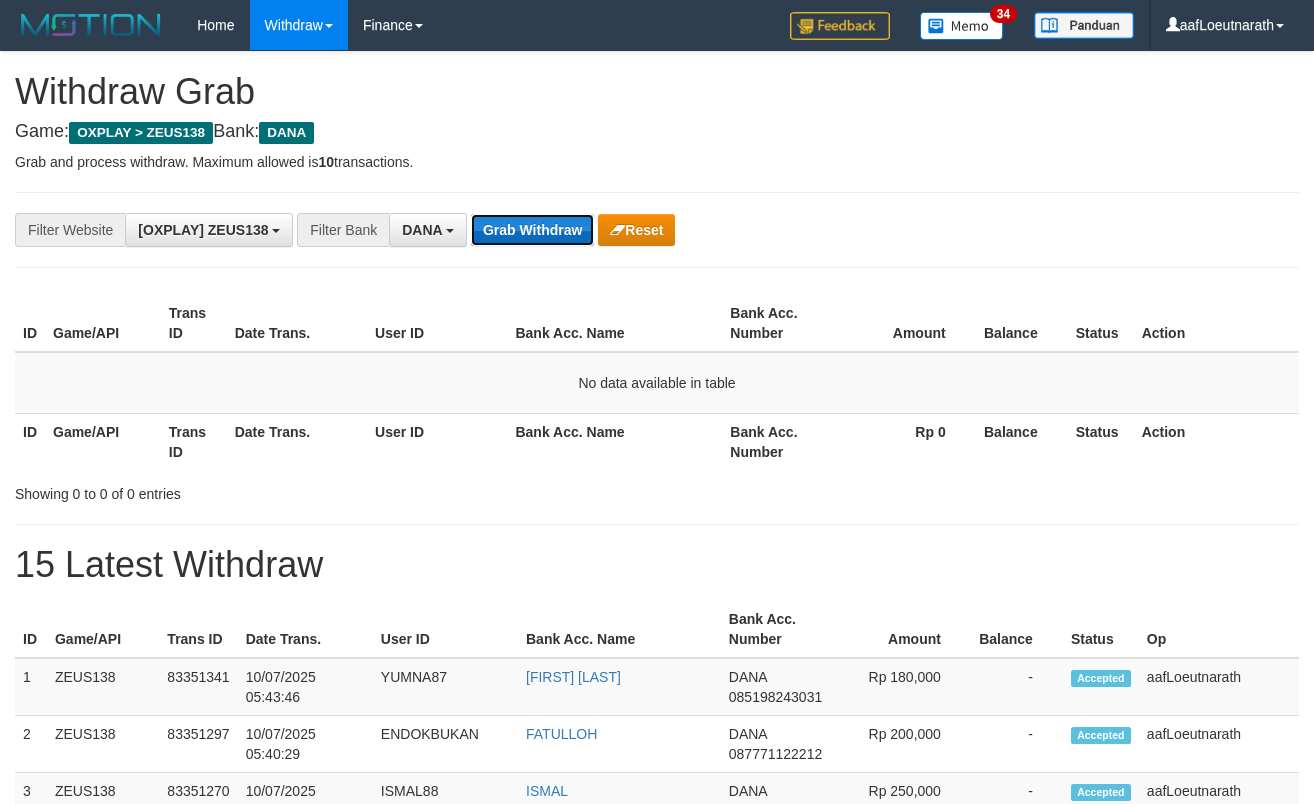 click on "Grab Withdraw" at bounding box center (532, 230) 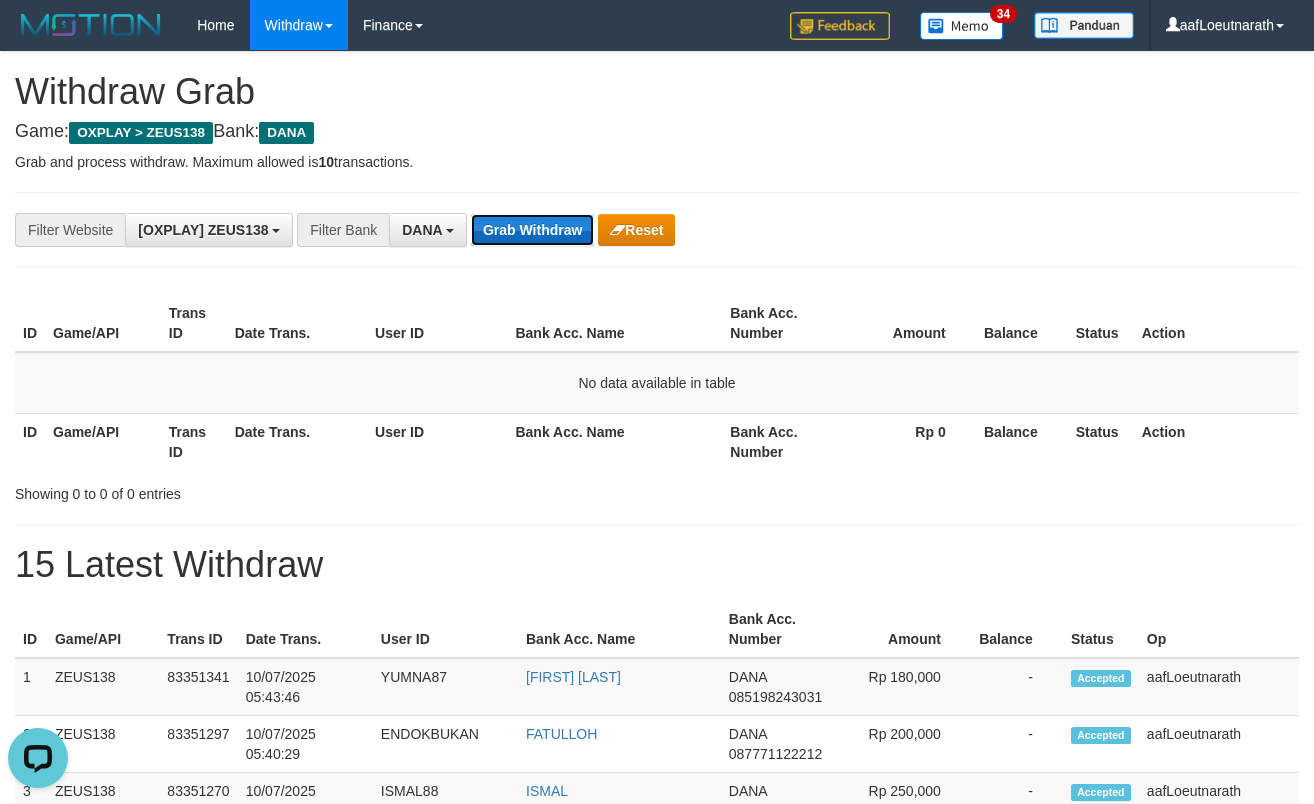 scroll, scrollTop: 0, scrollLeft: 0, axis: both 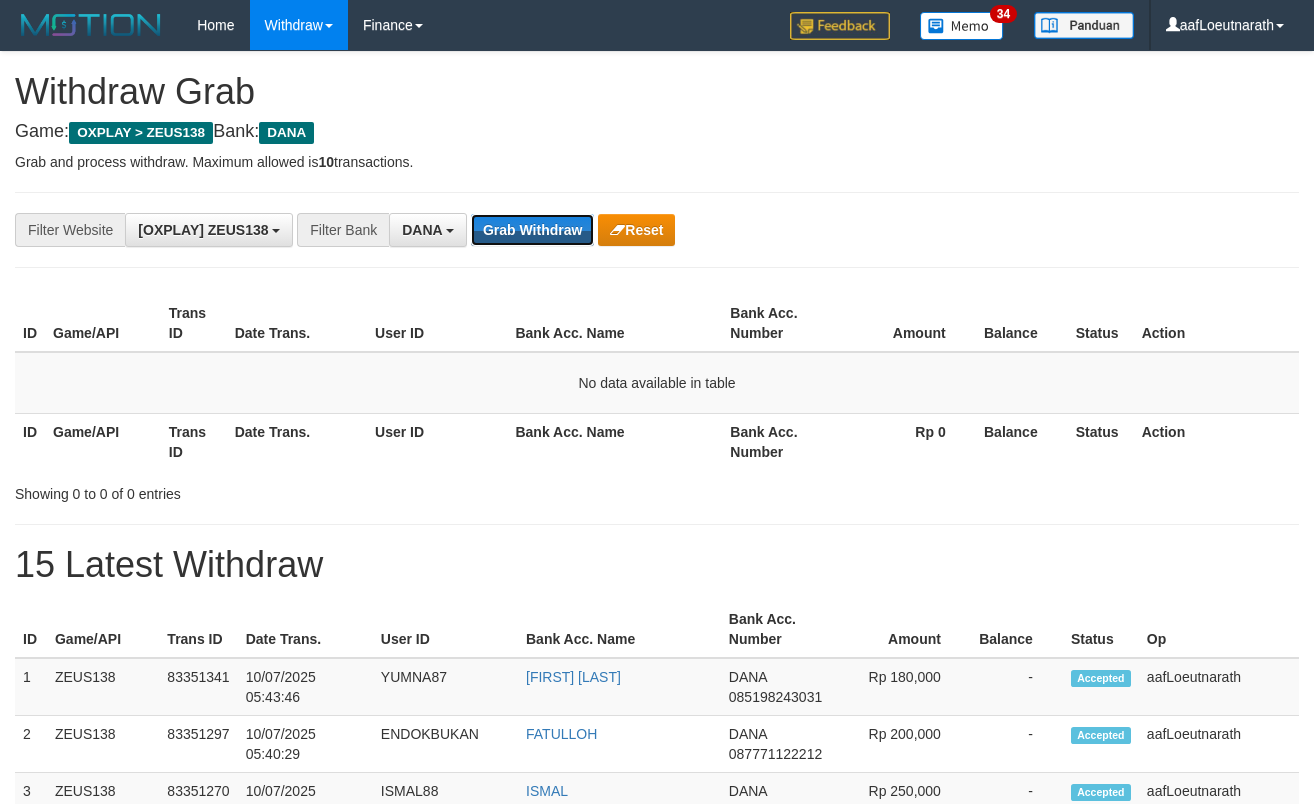 click on "Grab Withdraw" at bounding box center [532, 230] 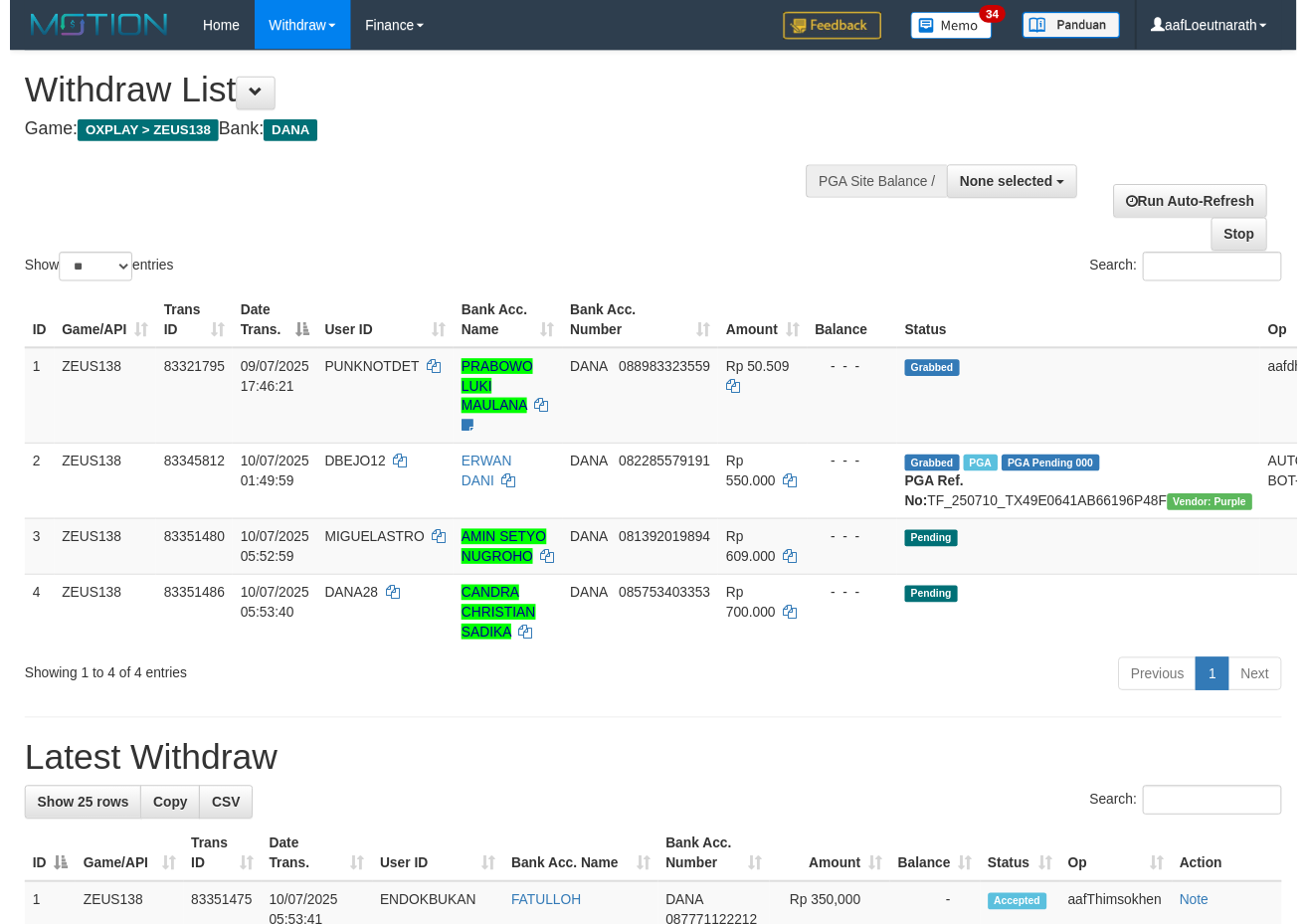 scroll, scrollTop: 0, scrollLeft: 0, axis: both 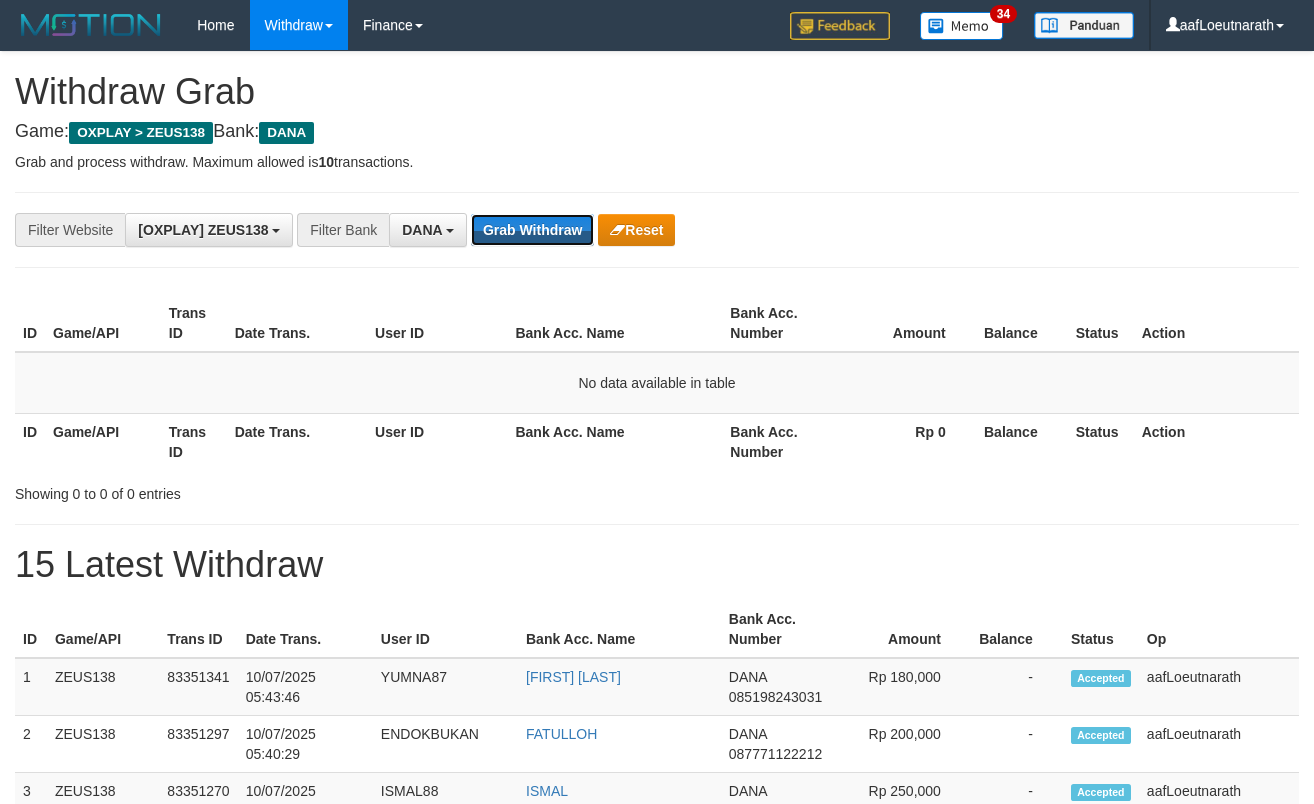 click on "Grab Withdraw" at bounding box center (532, 230) 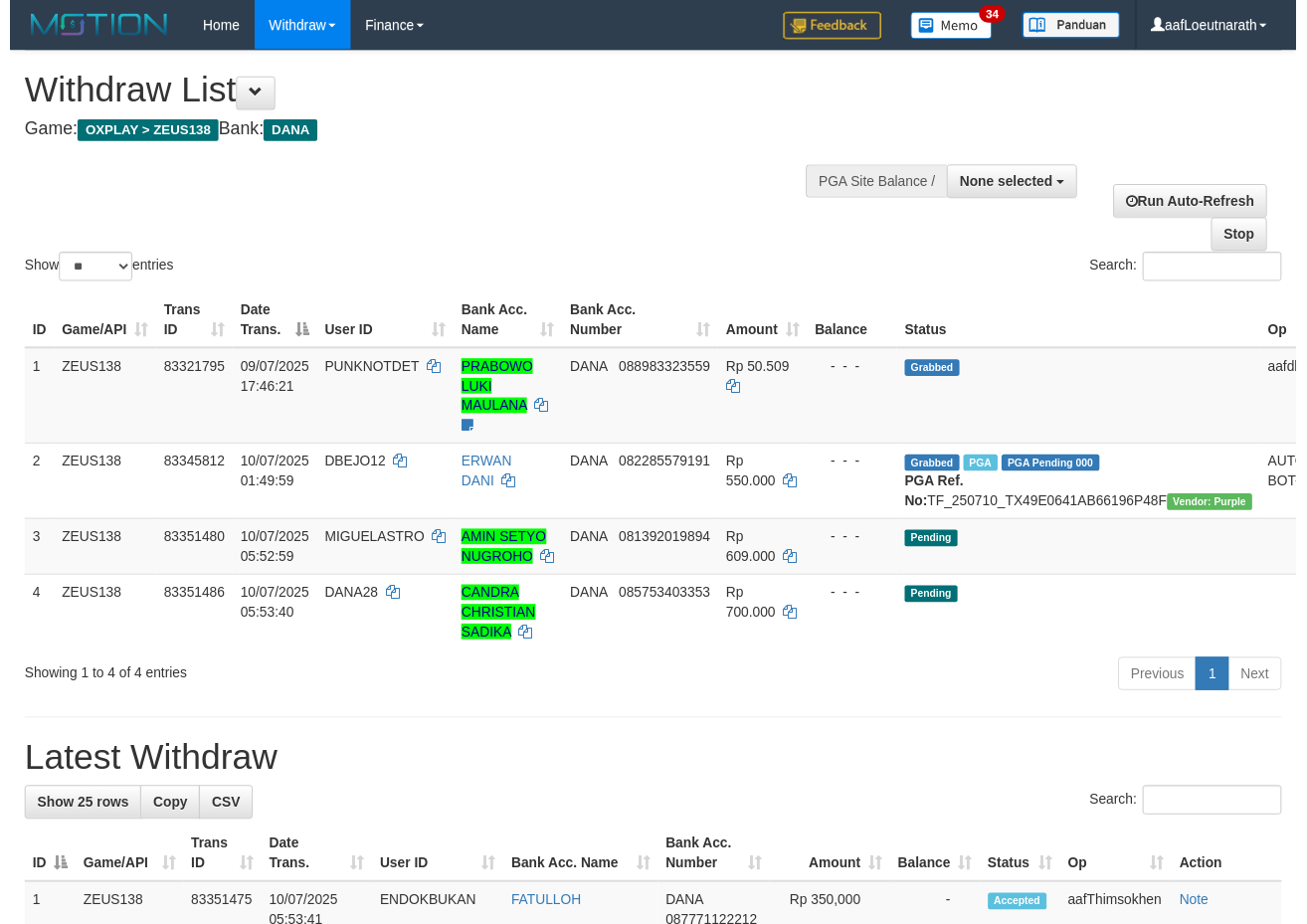 scroll, scrollTop: 0, scrollLeft: 0, axis: both 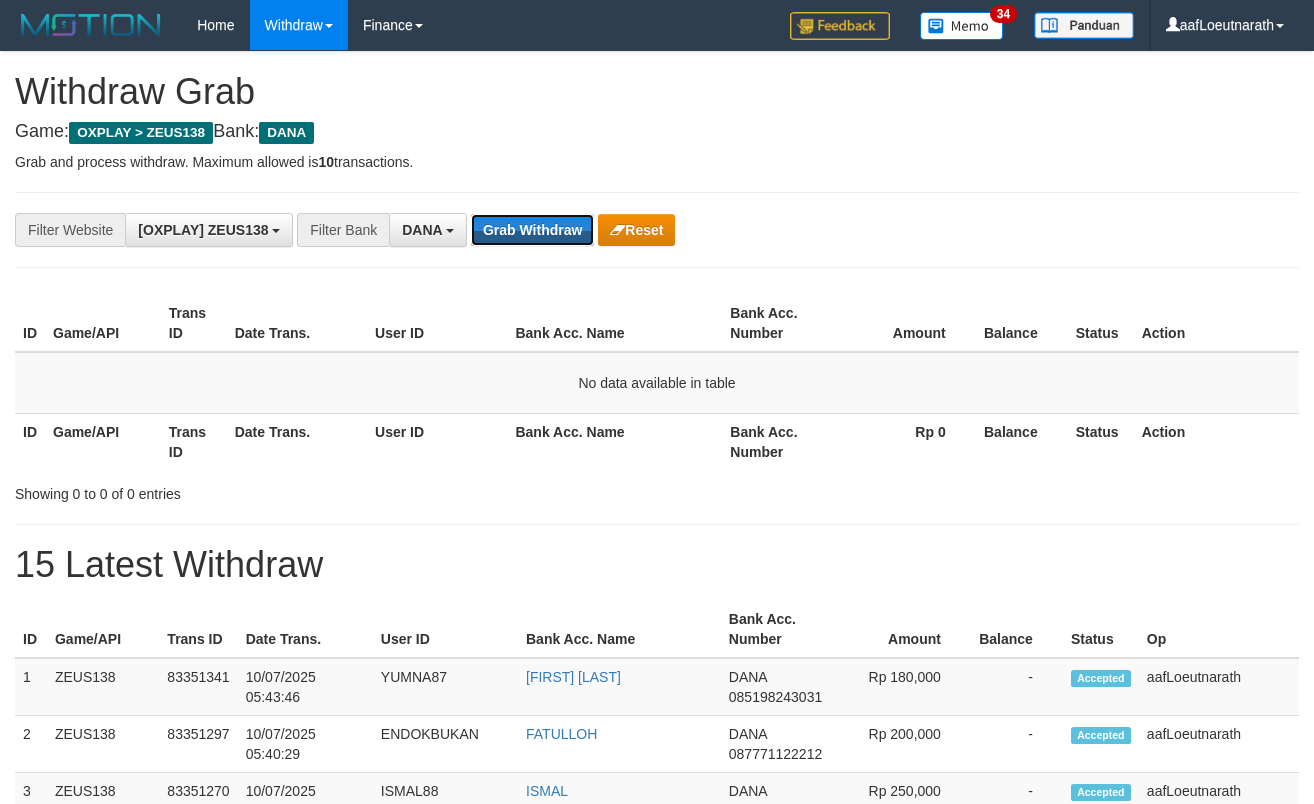 click on "Grab Withdraw" at bounding box center [532, 230] 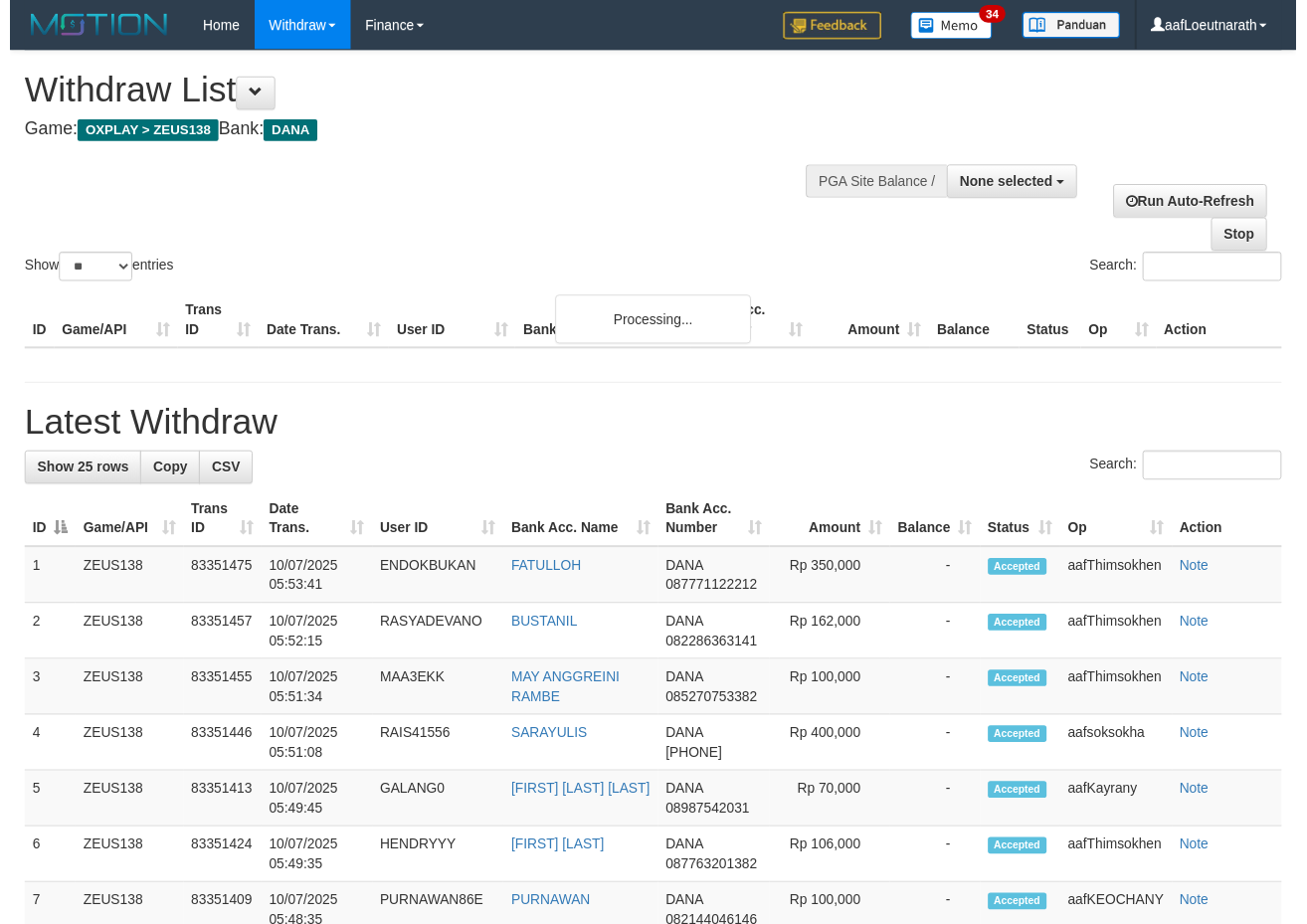 scroll, scrollTop: 0, scrollLeft: 0, axis: both 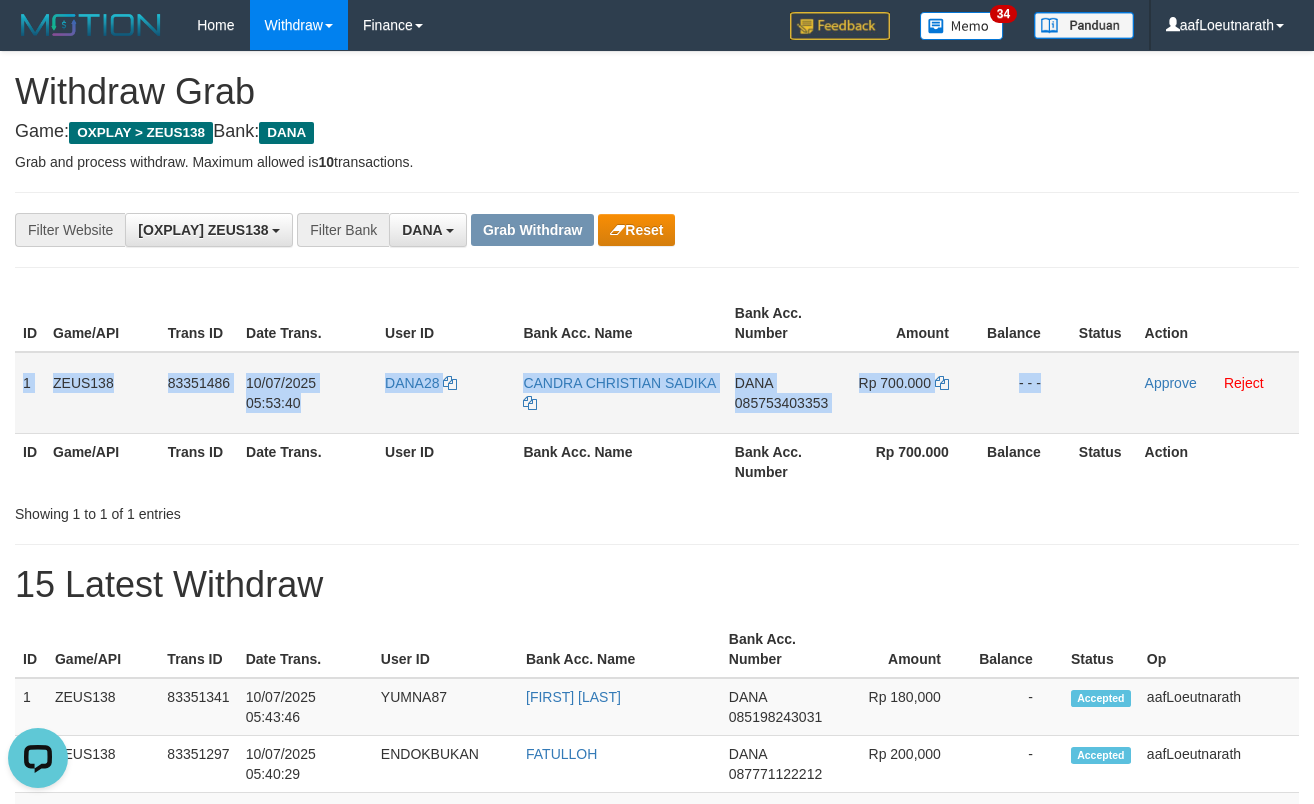 drag, startPoint x: 24, startPoint y: 385, endPoint x: 1113, endPoint y: 406, distance: 1089.2025 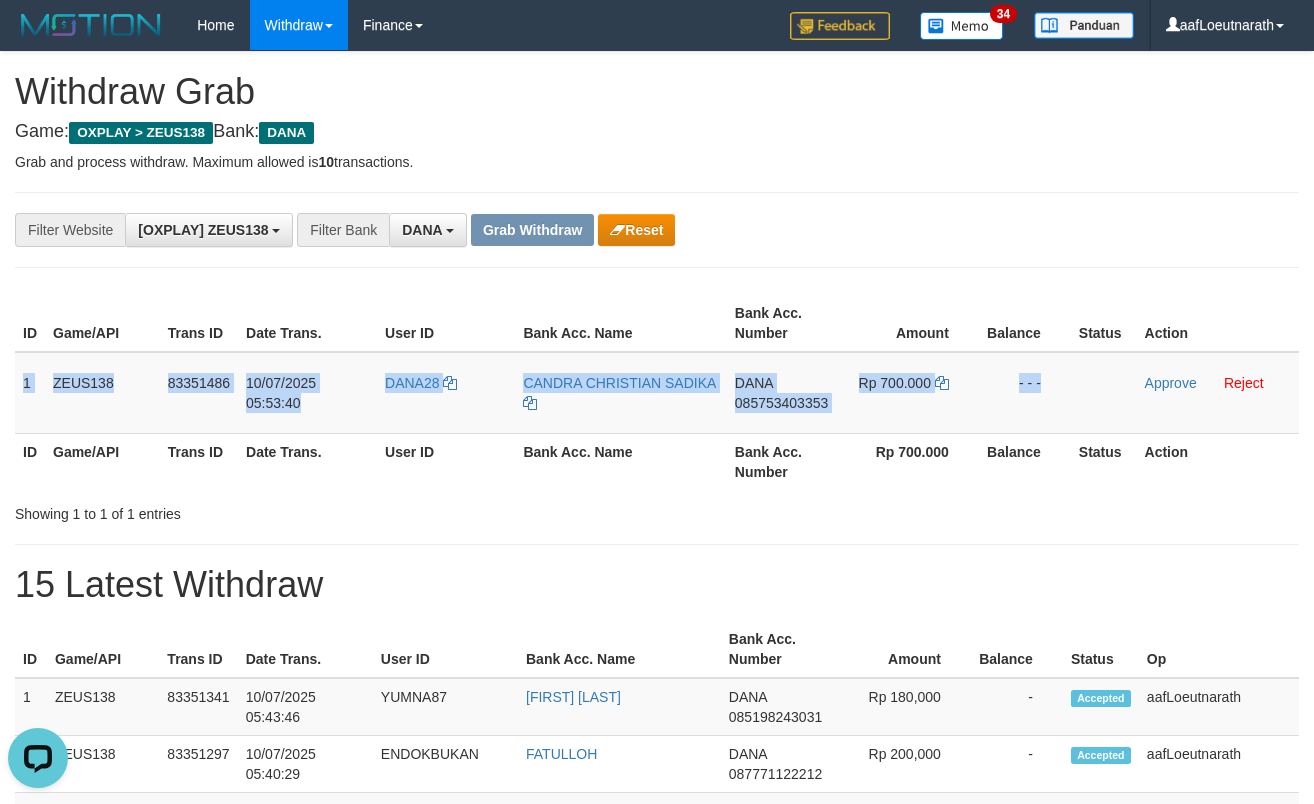 copy on "1
ZEUS138
83351486
[DATE] [TIME]
DANA28
[FIRST] [LAST] [LAST]
DANA
[PHONE]
Rp 700.000
- - -" 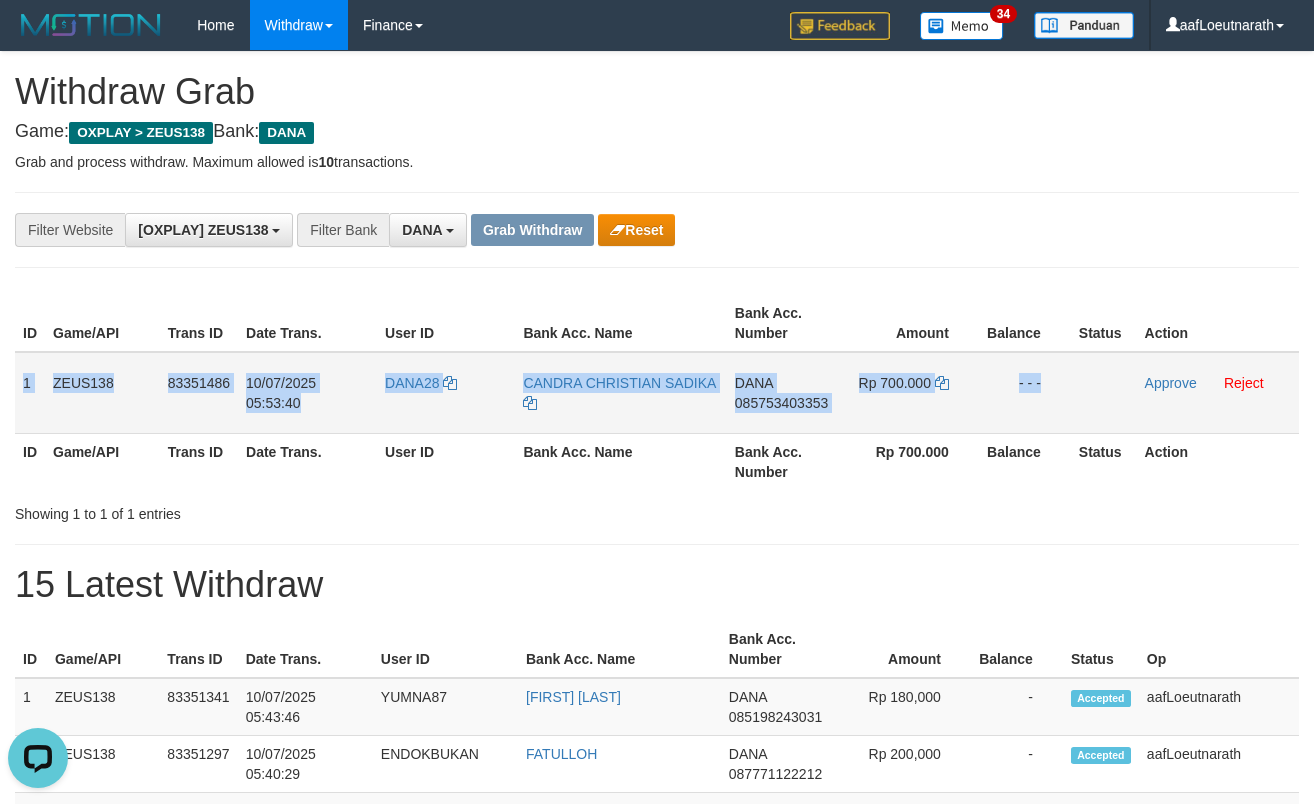 click on "085753403353" at bounding box center [781, 403] 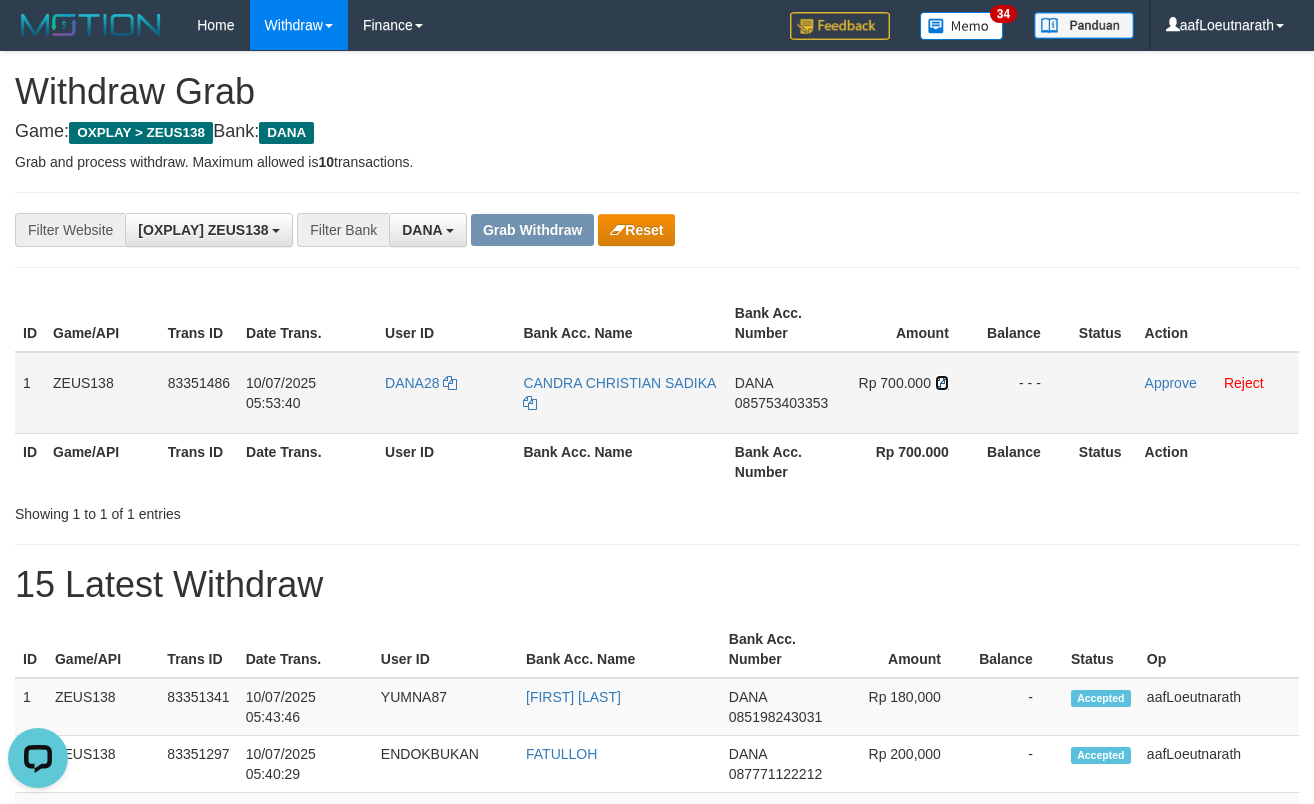 click at bounding box center (530, 403) 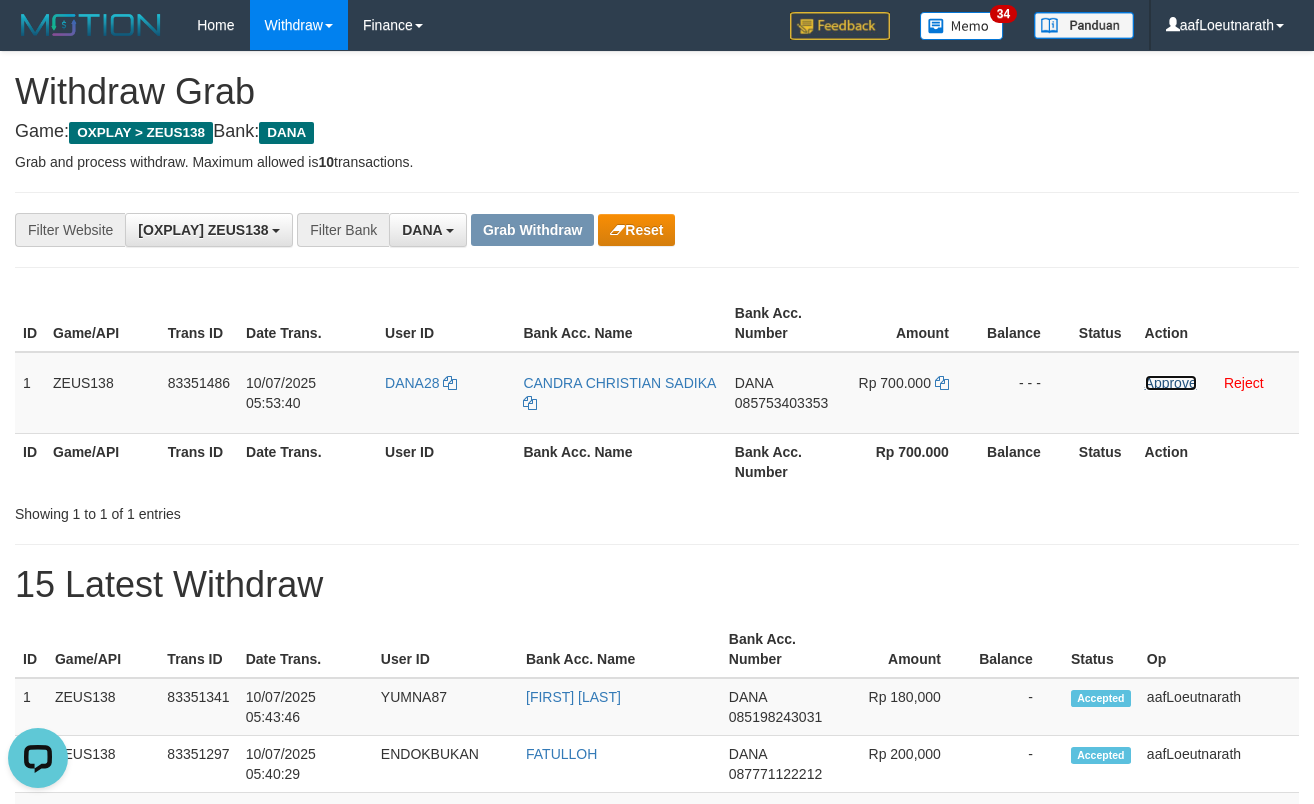drag, startPoint x: 1169, startPoint y: 376, endPoint x: 748, endPoint y: 242, distance: 441.81104 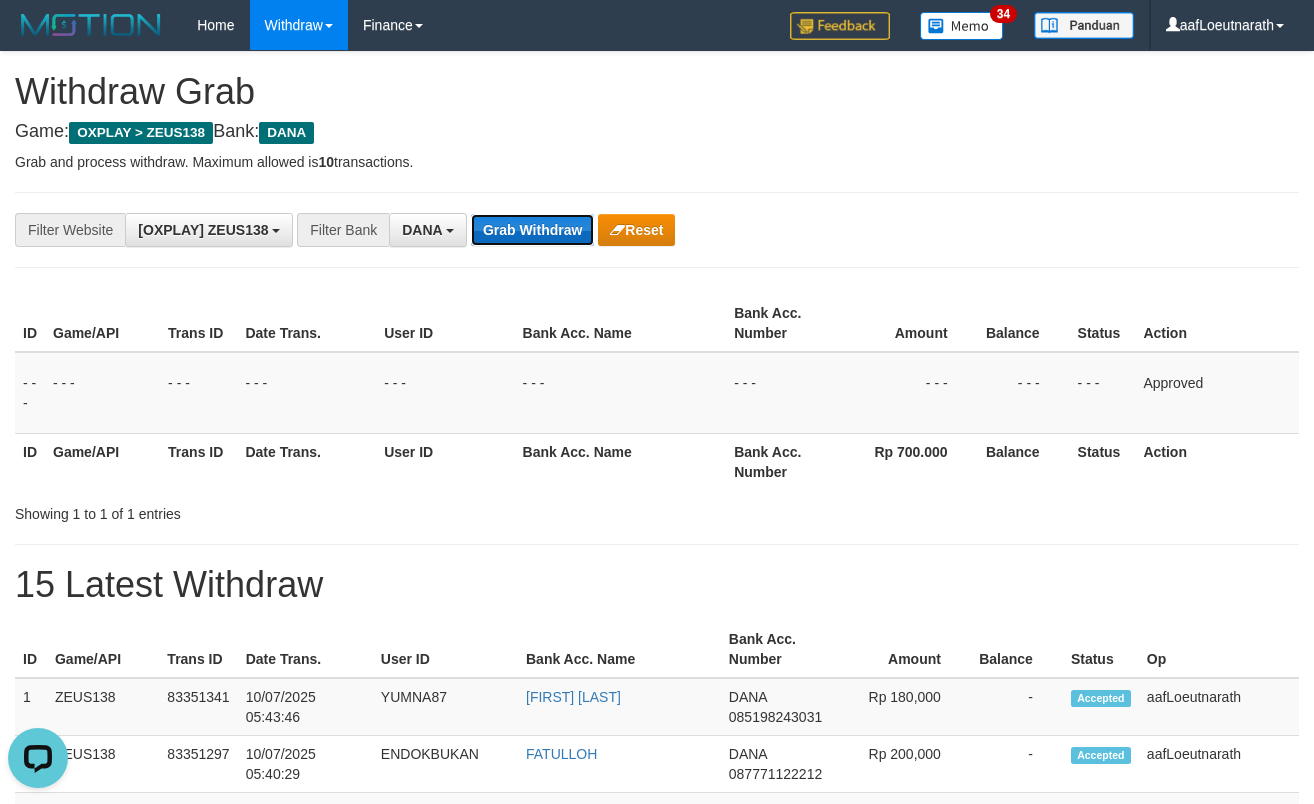click on "Grab Withdraw" at bounding box center [532, 230] 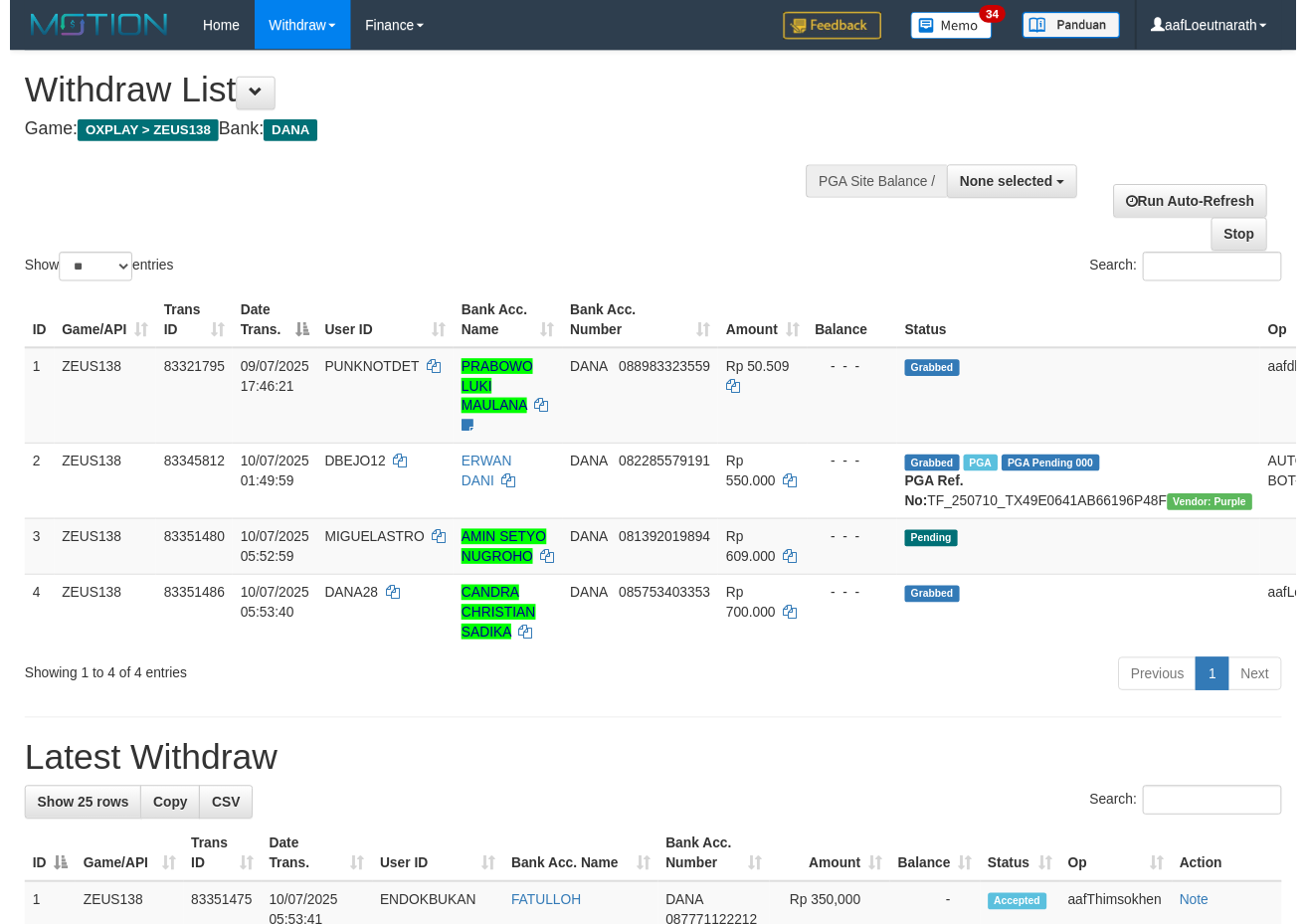 scroll, scrollTop: 0, scrollLeft: 0, axis: both 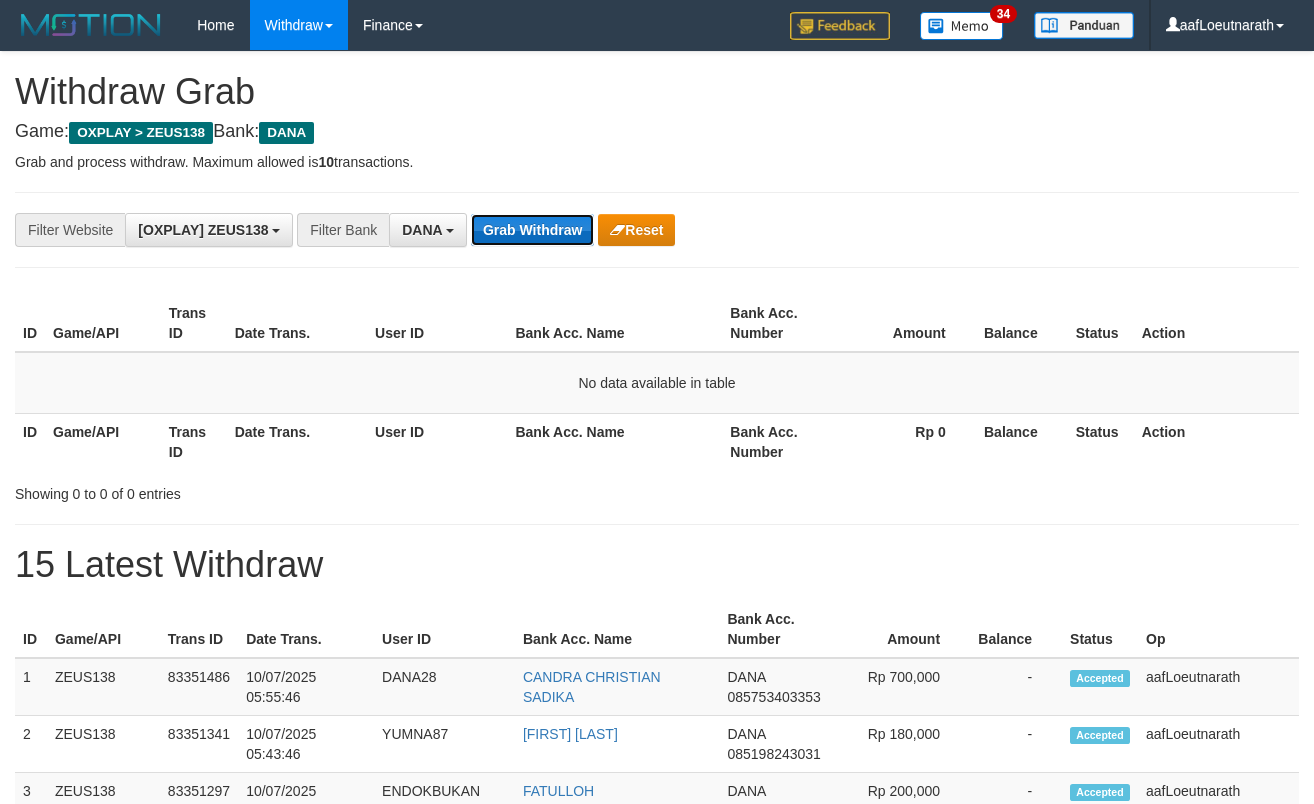 click on "Grab Withdraw" at bounding box center (532, 230) 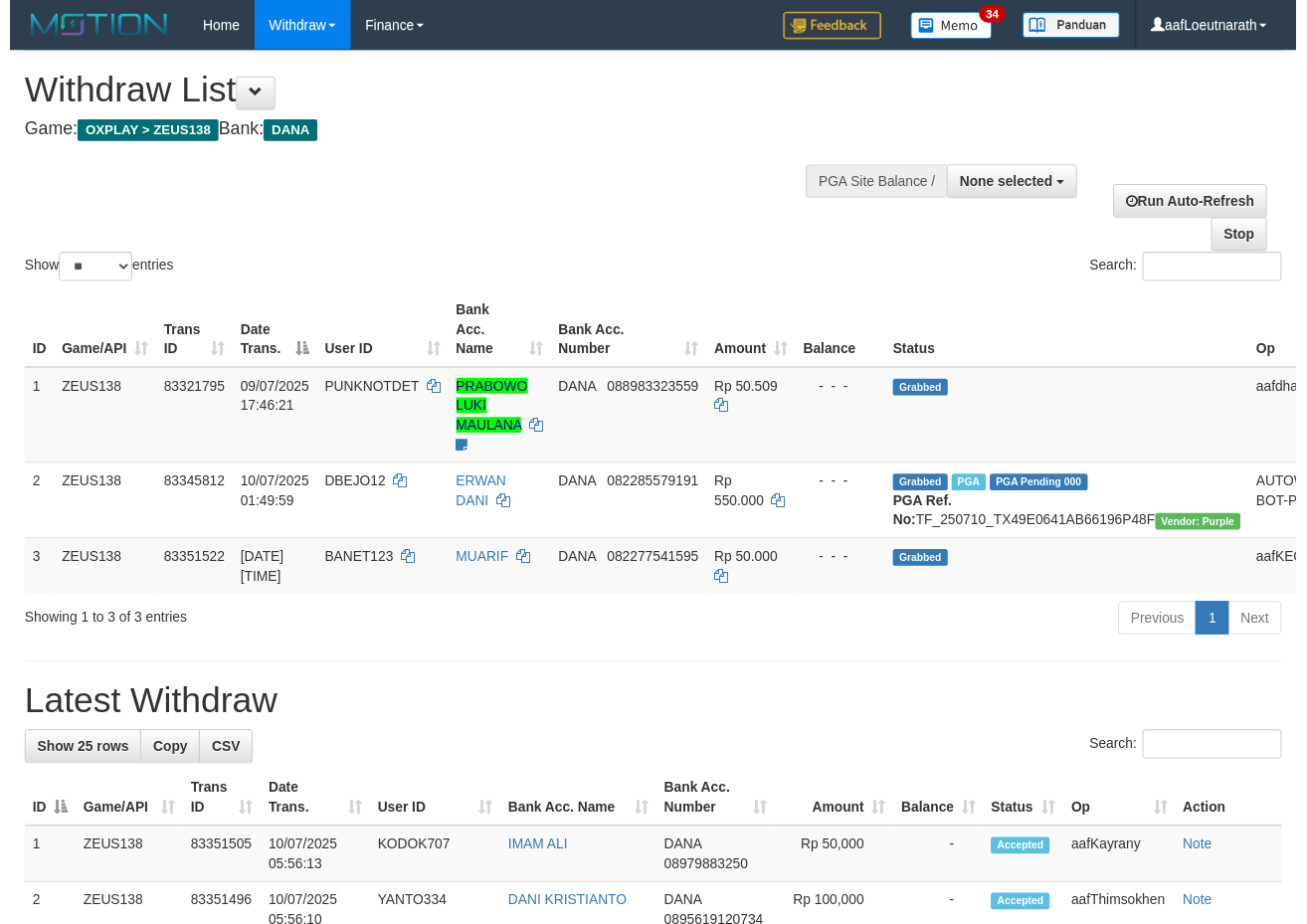 scroll, scrollTop: 0, scrollLeft: 0, axis: both 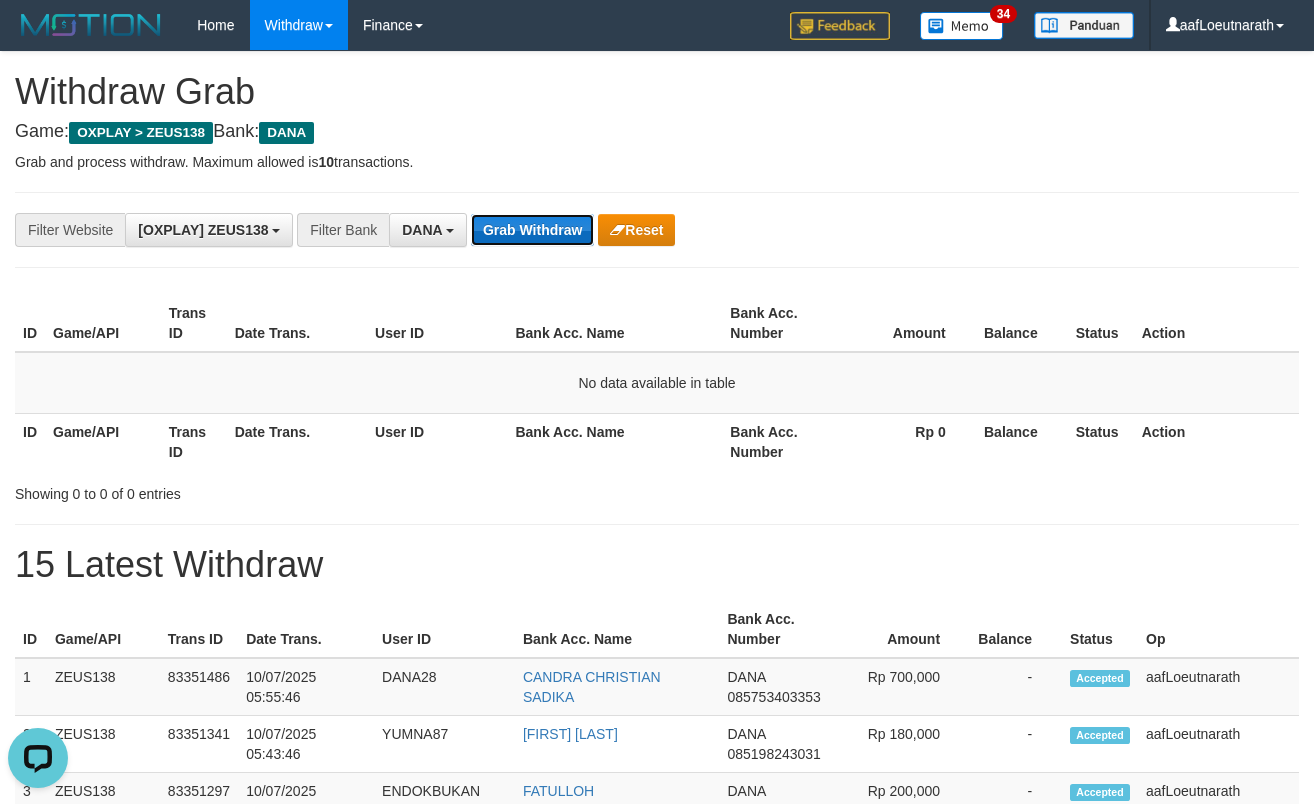 click on "Grab Withdraw" at bounding box center (532, 230) 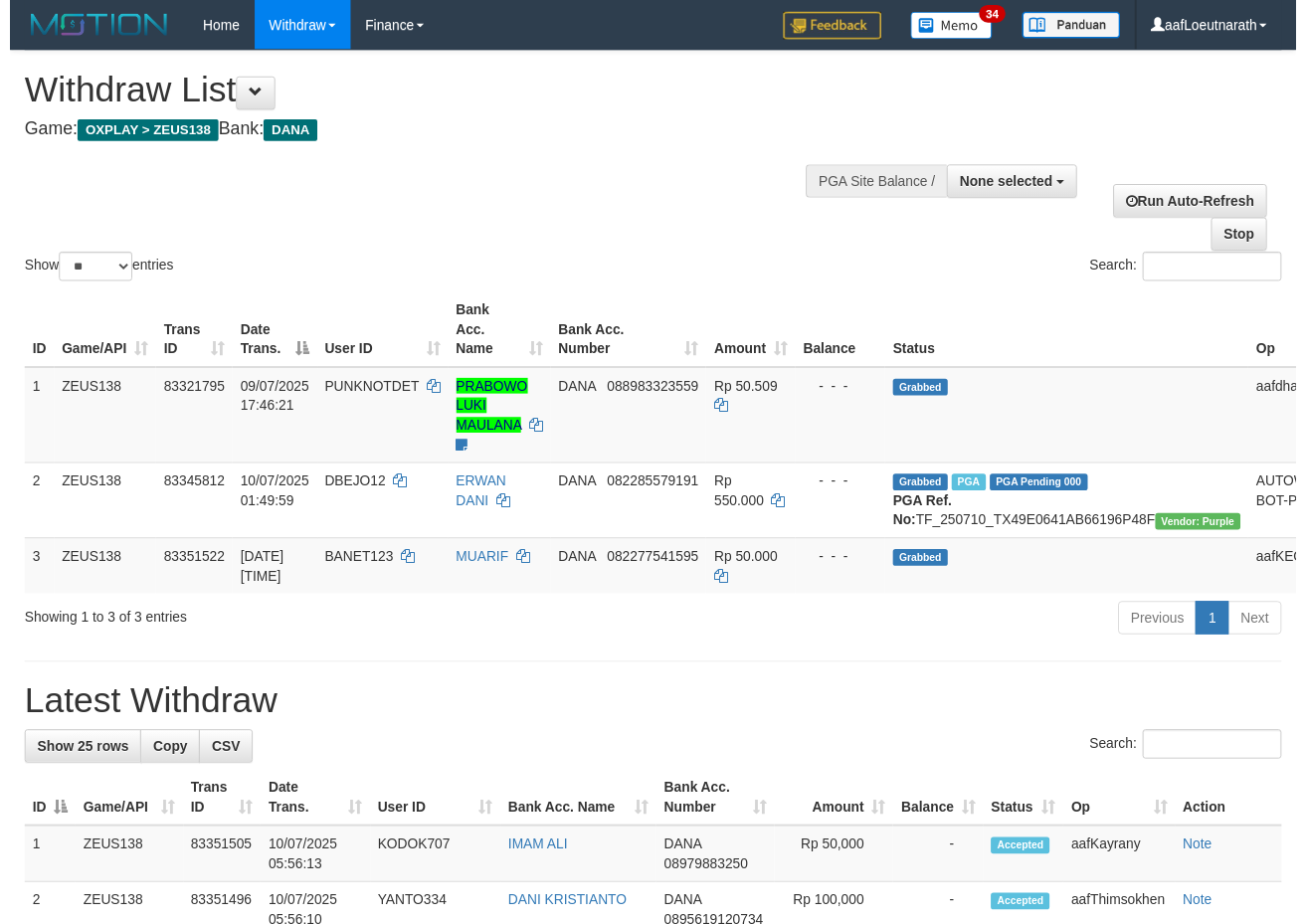 scroll, scrollTop: 0, scrollLeft: 0, axis: both 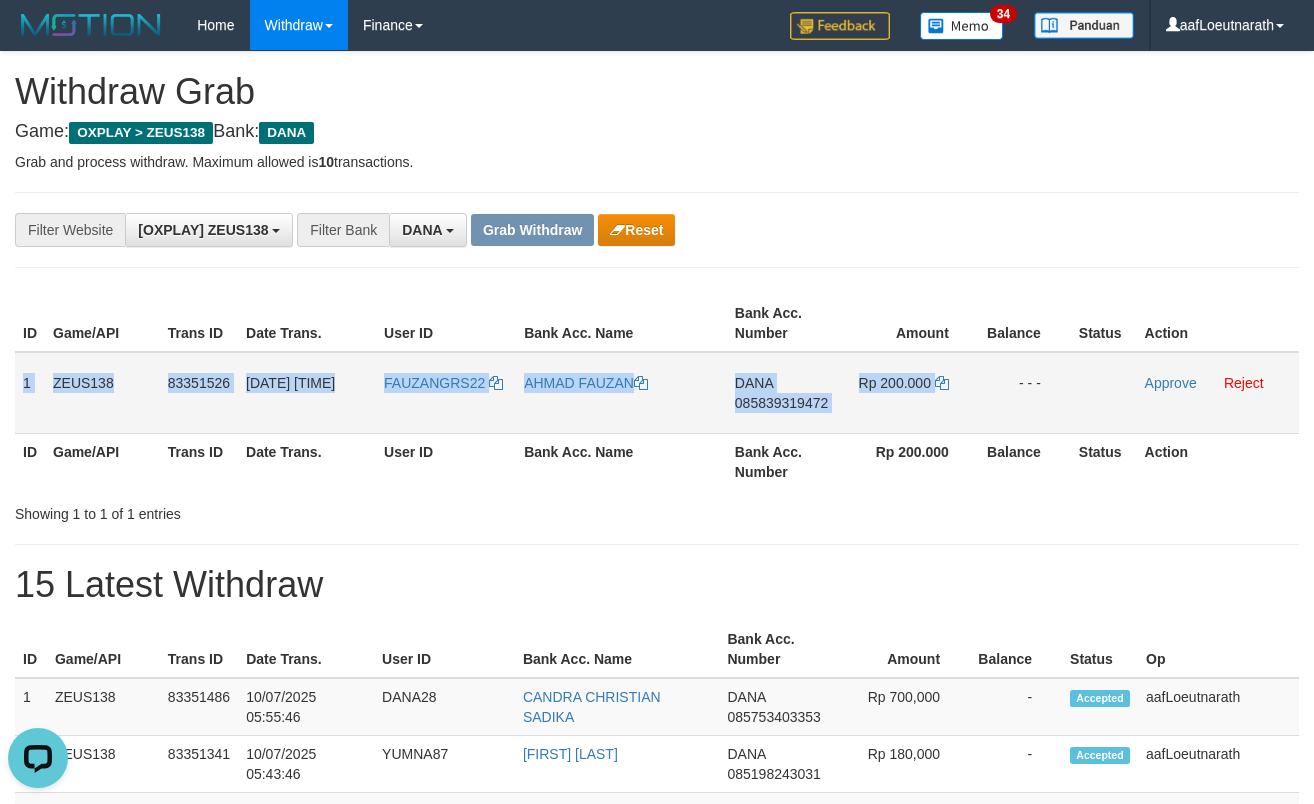 drag, startPoint x: 18, startPoint y: 378, endPoint x: 1003, endPoint y: 414, distance: 985.65765 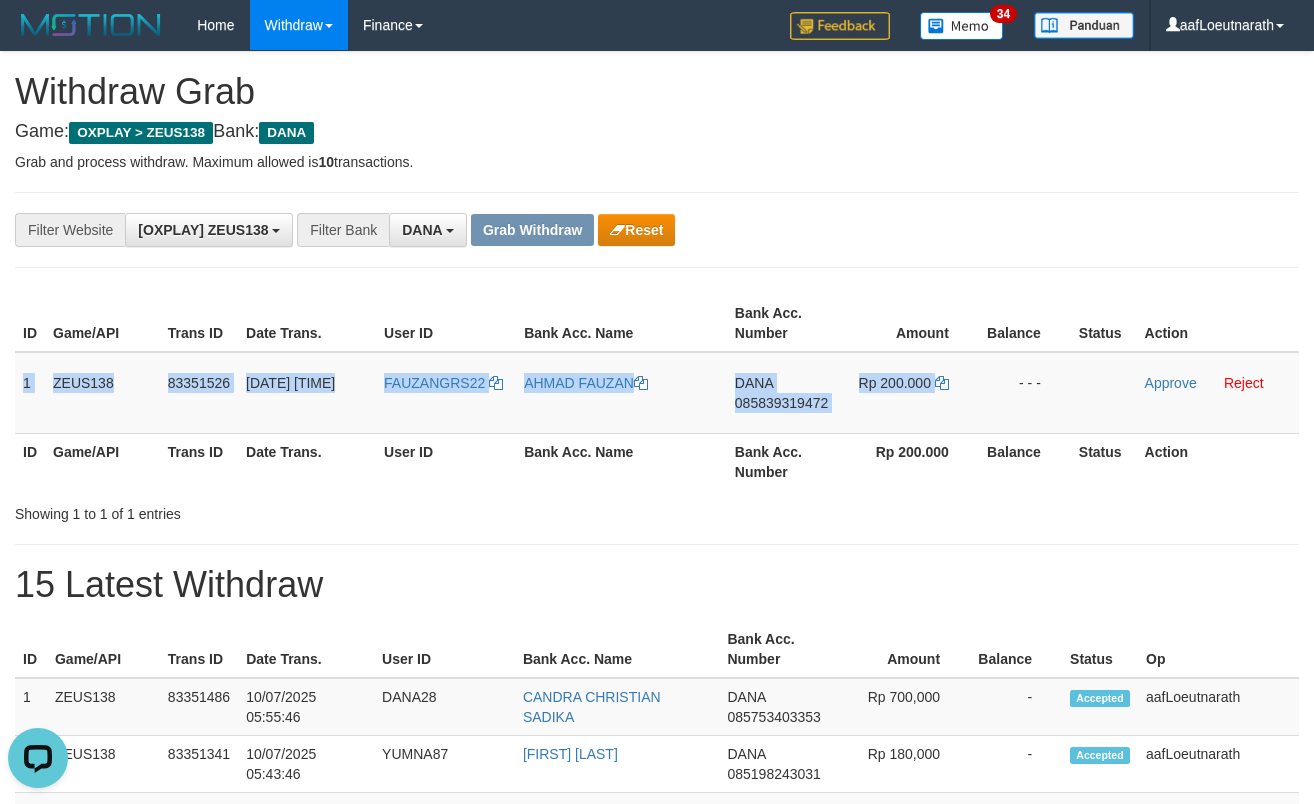copy on "1
ZEUS138
83351526
10/07/2025 05:56:29
FAUZANGRS22
AHMAD FAUZAN
DANA
085839319472
Rp 200.000" 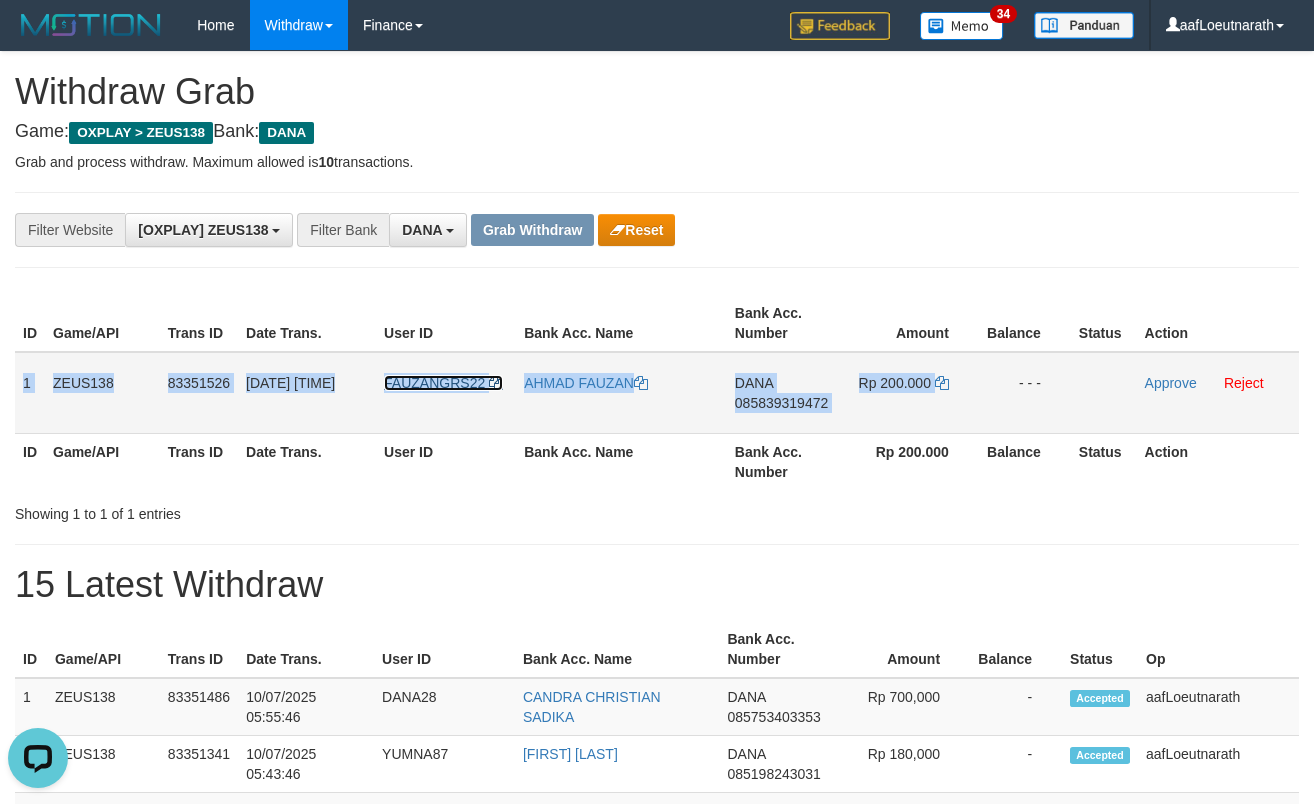 click on "FAUZANGRS22" at bounding box center (434, 383) 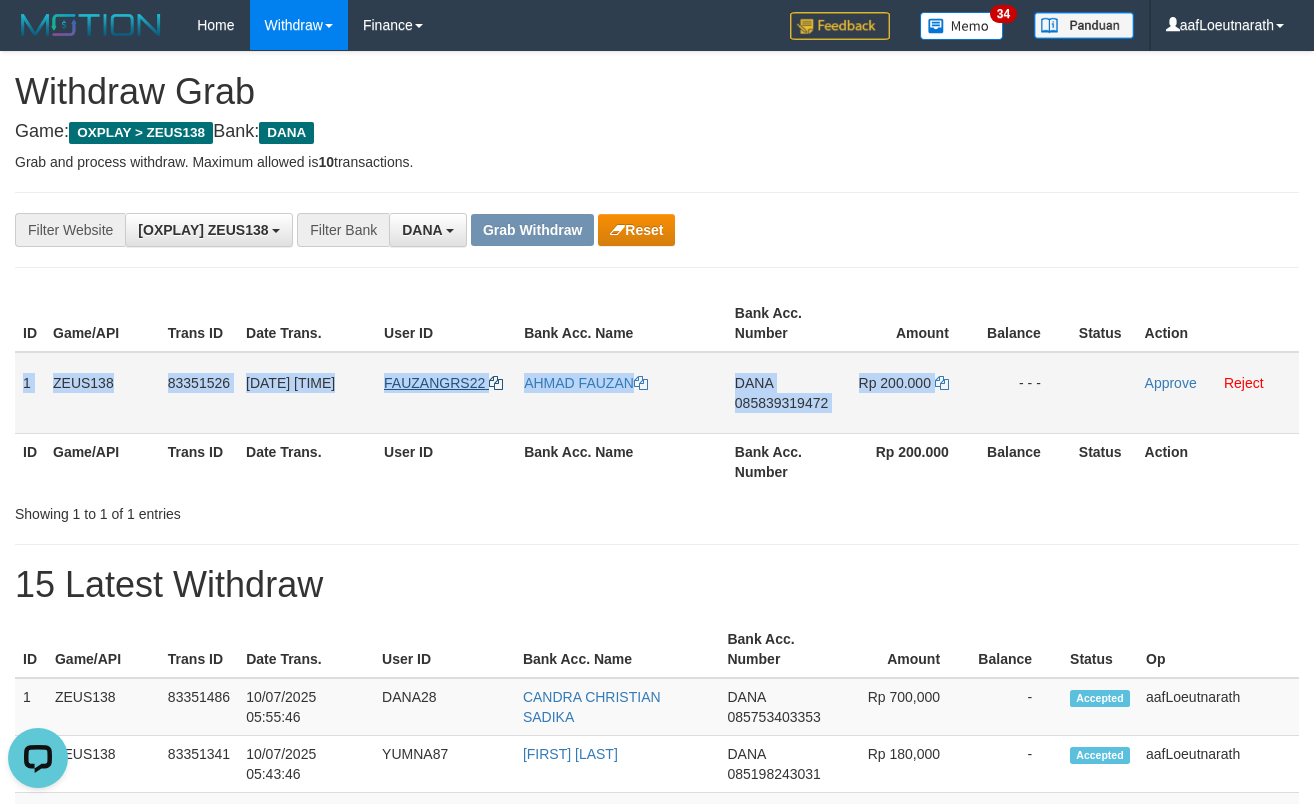 copy on "1
ZEUS138
83351526
10/07/2025 05:56:29
FAUZANGRS22
AHMAD FAUZAN
DANA
085839319472
Rp 200.000" 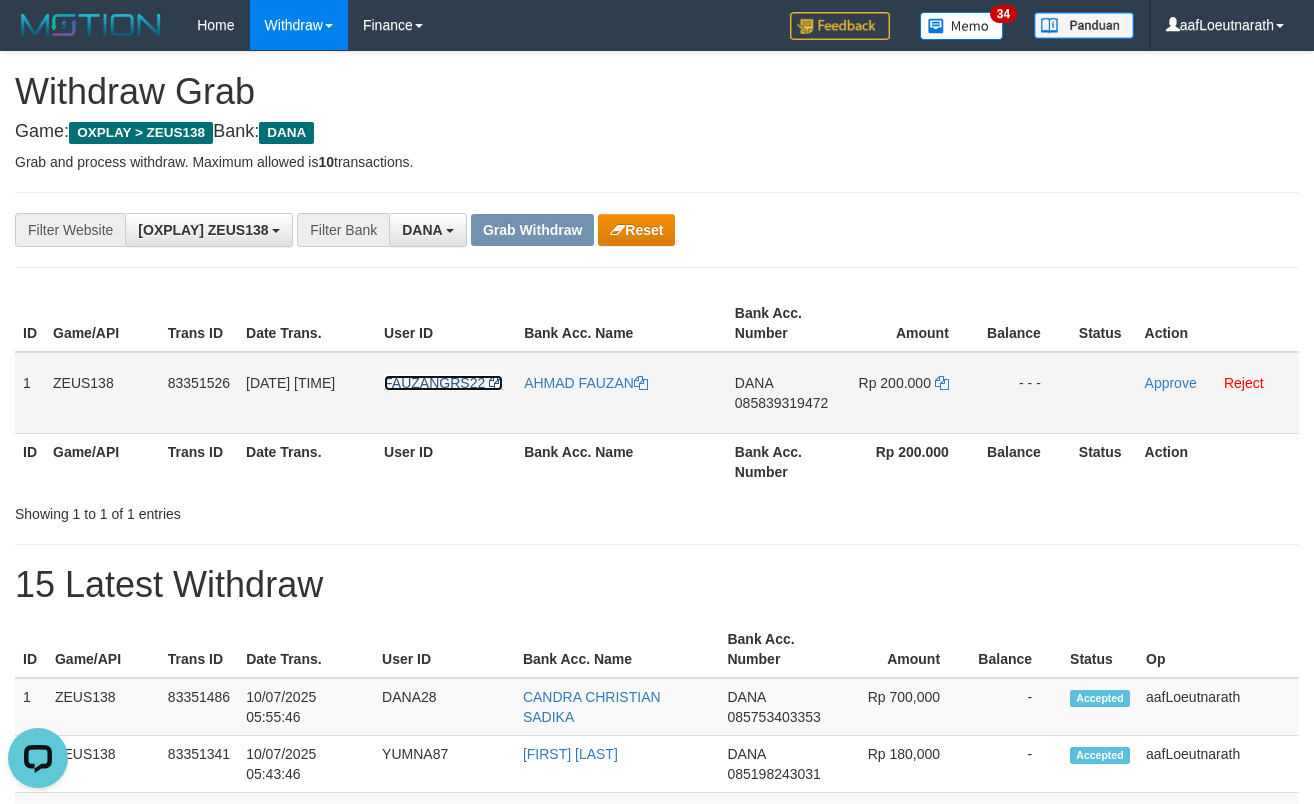 click on "FAUZANGRS22" at bounding box center [434, 383] 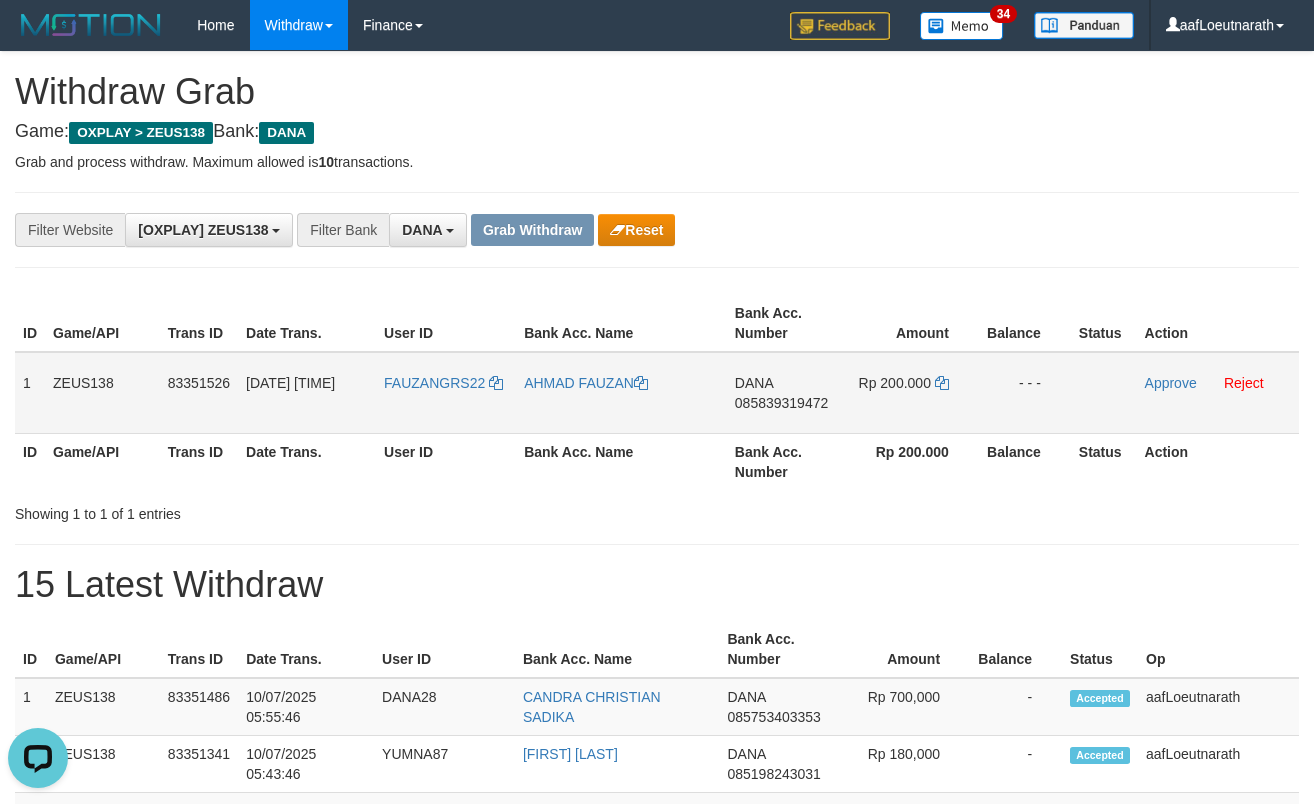 click on "FAUZANGRS22" at bounding box center (446, 393) 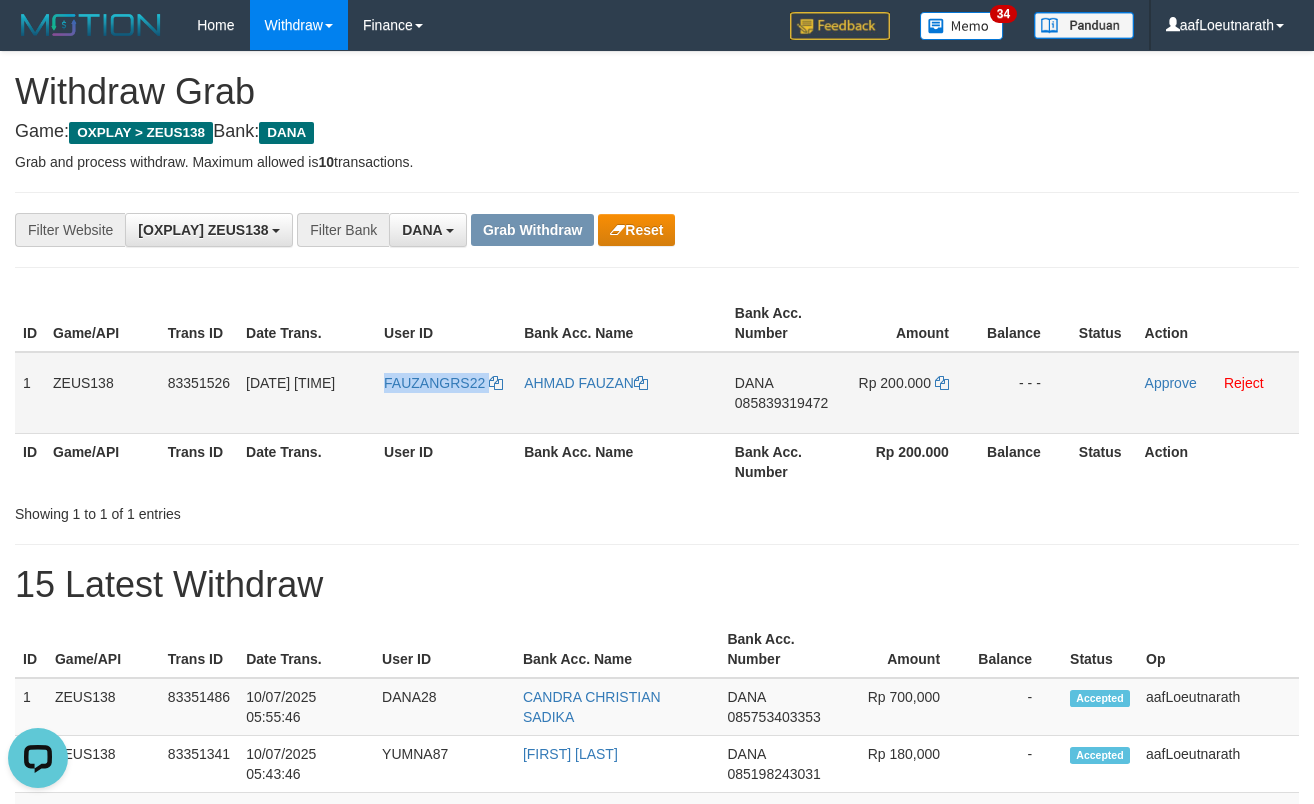 click on "FAUZANGRS22" at bounding box center (446, 393) 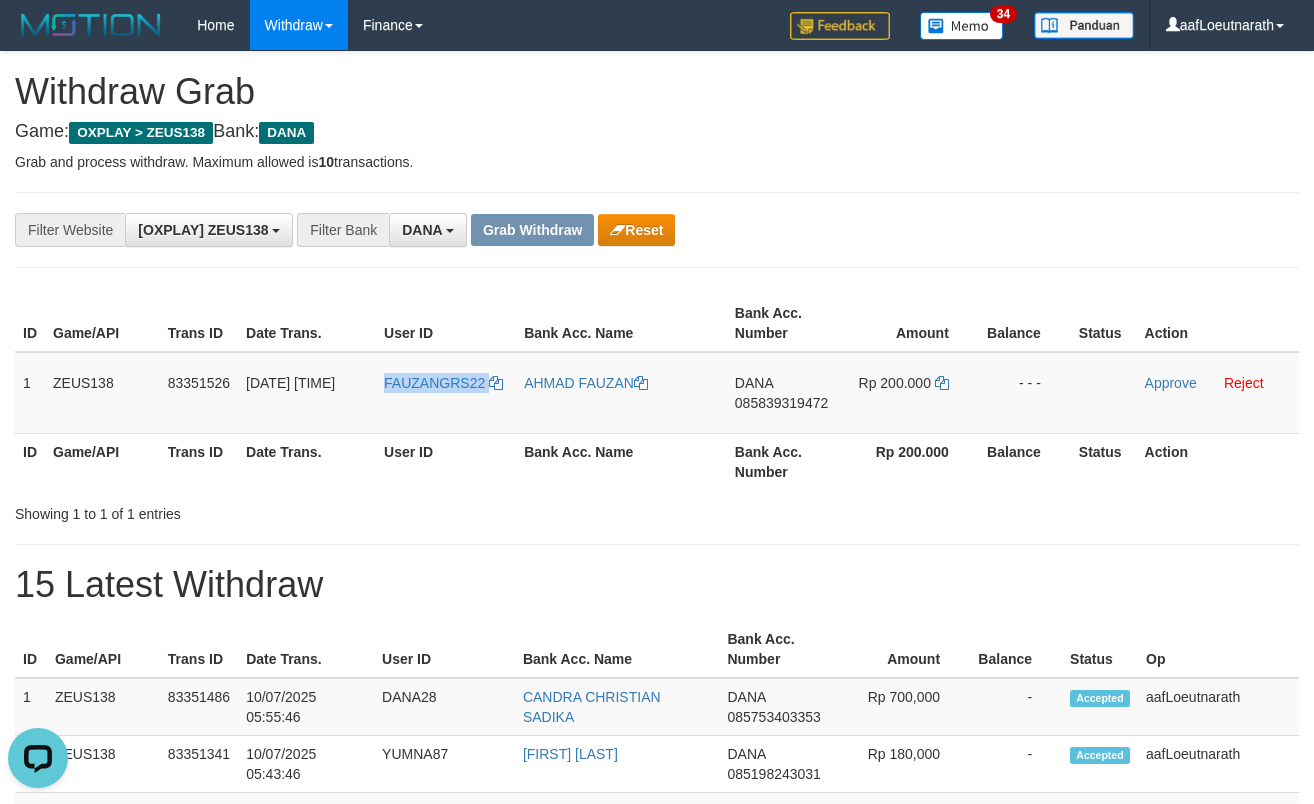 copy on "FAUZANGRS22" 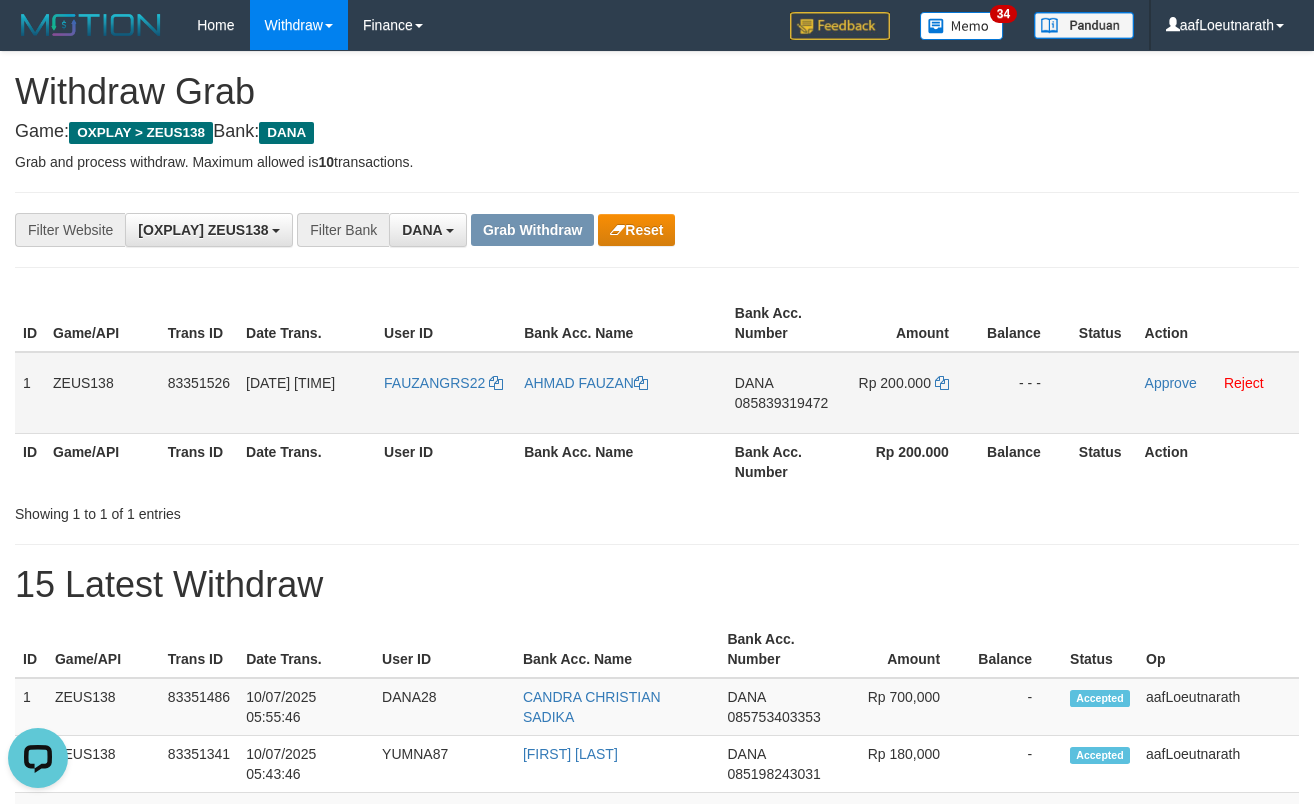 click on "085839319472" at bounding box center [781, 403] 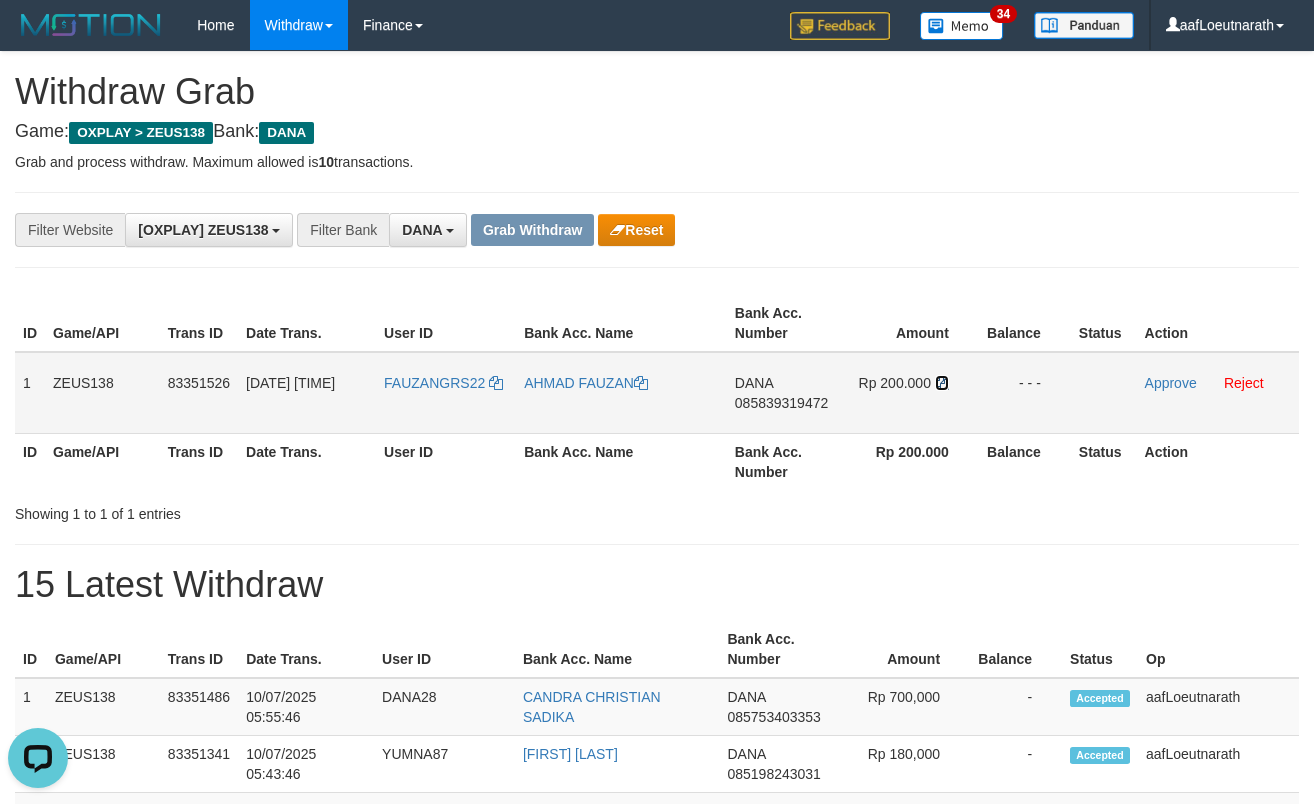 click at bounding box center (641, 383) 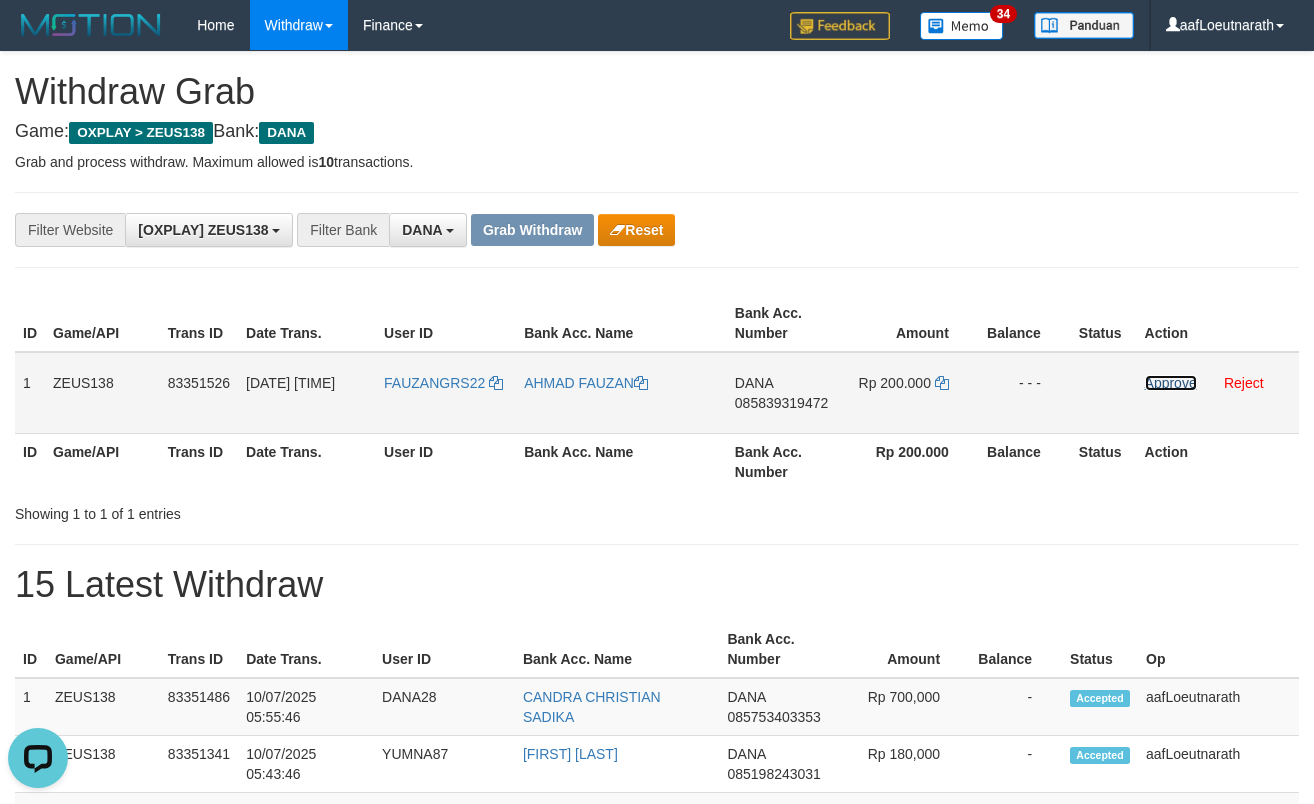 click on "Approve" at bounding box center (1171, 383) 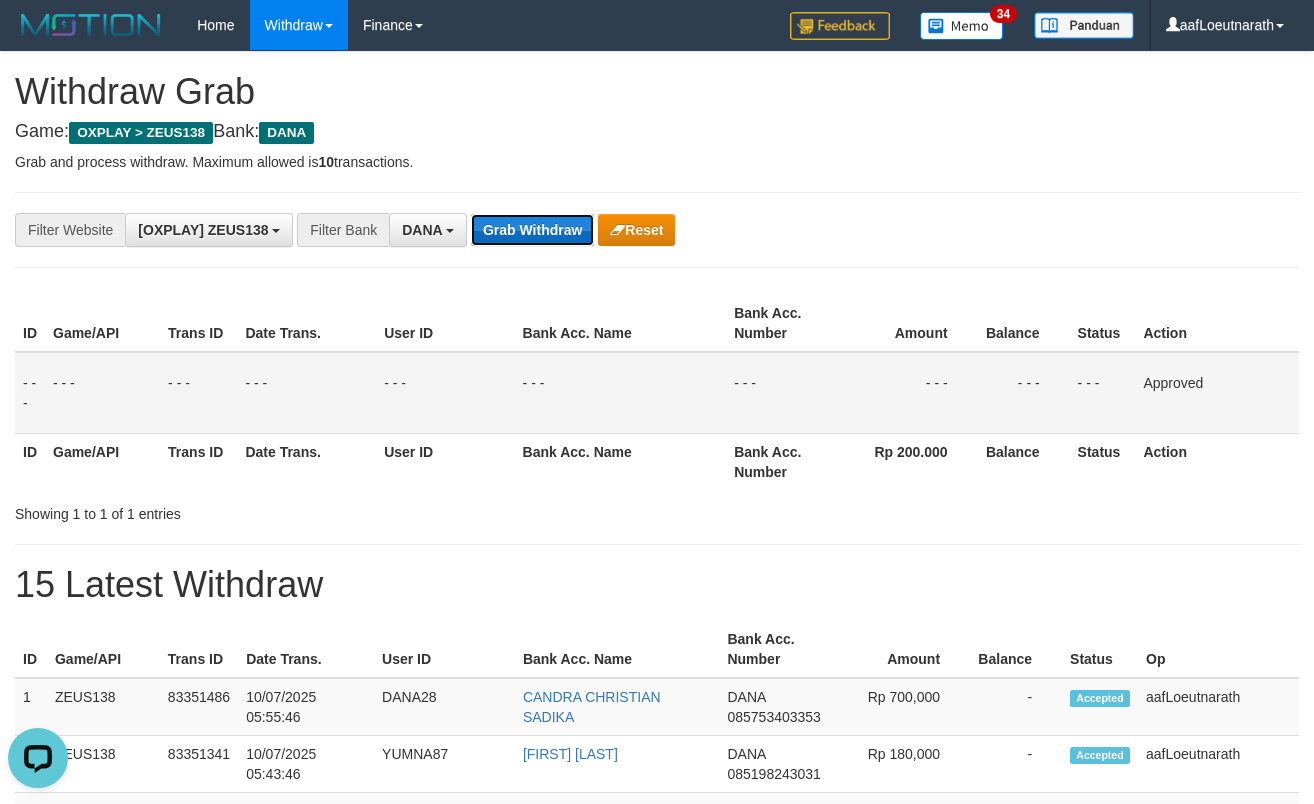 click on "Grab Withdraw" at bounding box center (532, 230) 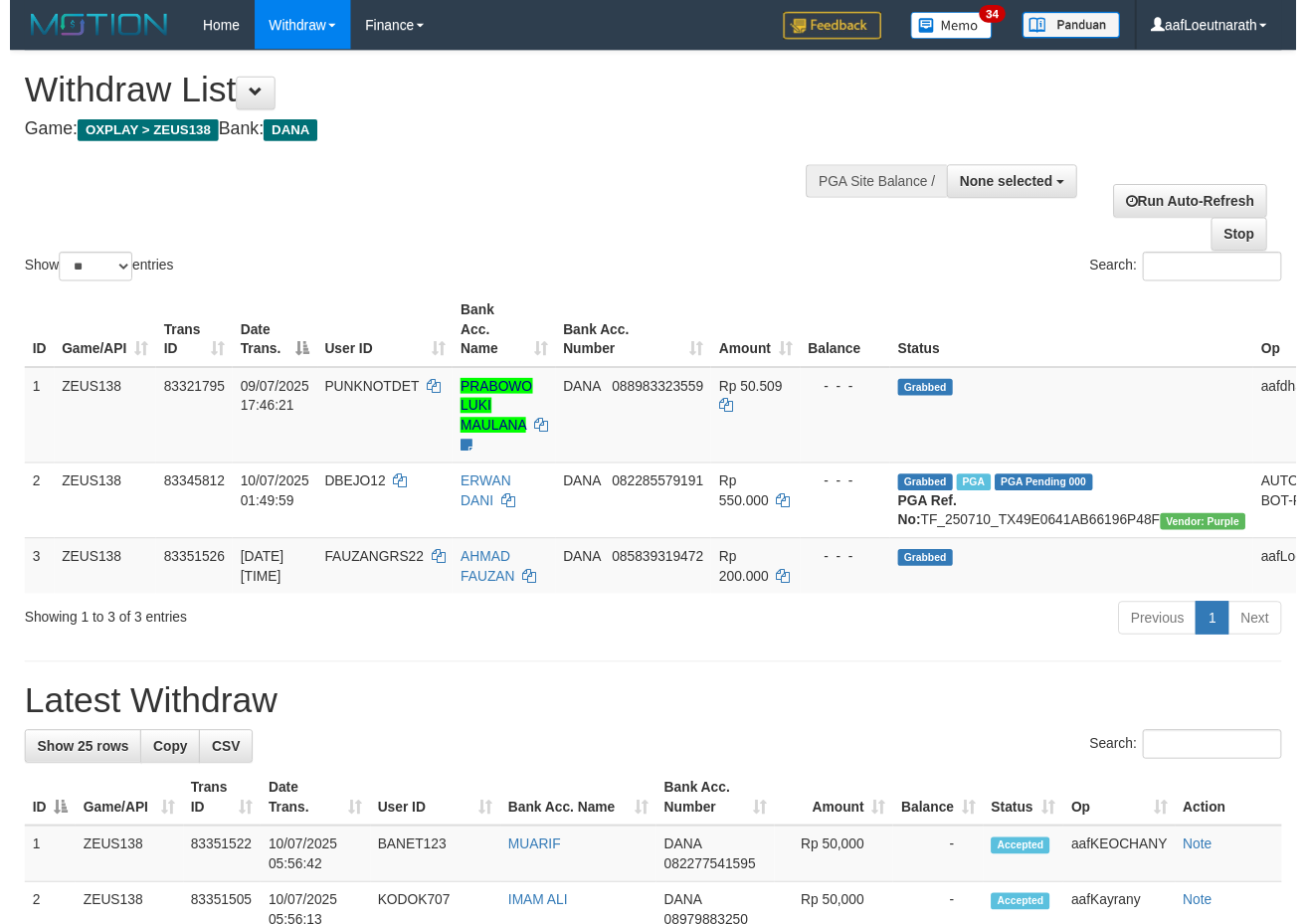 scroll, scrollTop: 0, scrollLeft: 0, axis: both 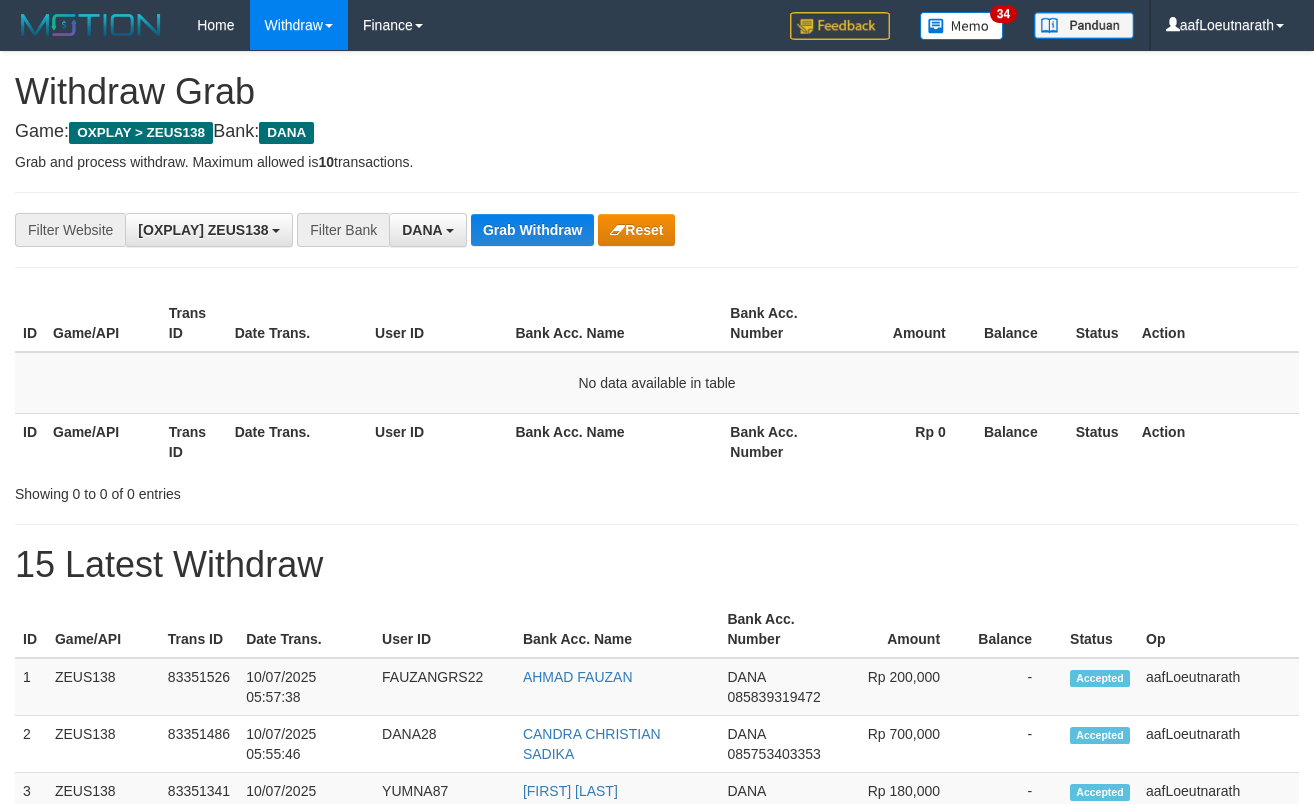 click on "**********" at bounding box center [657, 230] 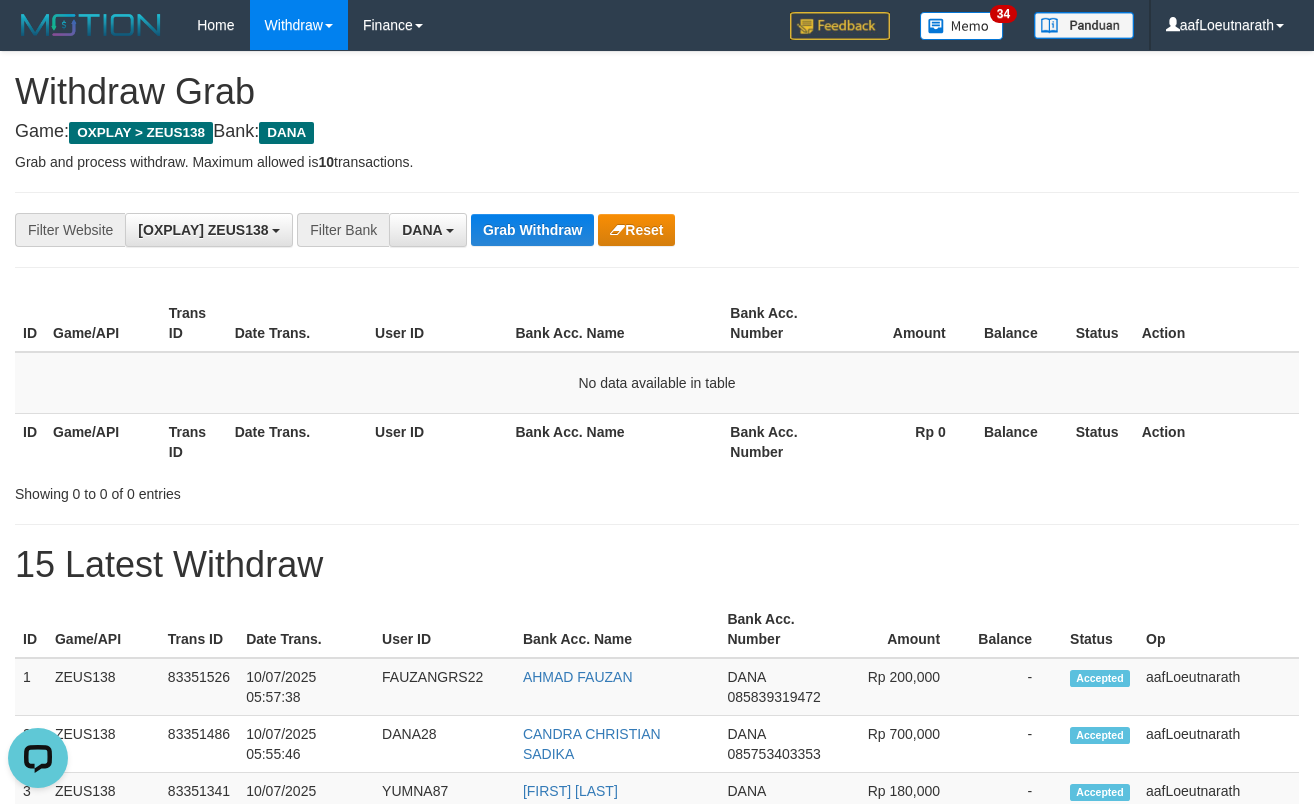 scroll, scrollTop: 0, scrollLeft: 0, axis: both 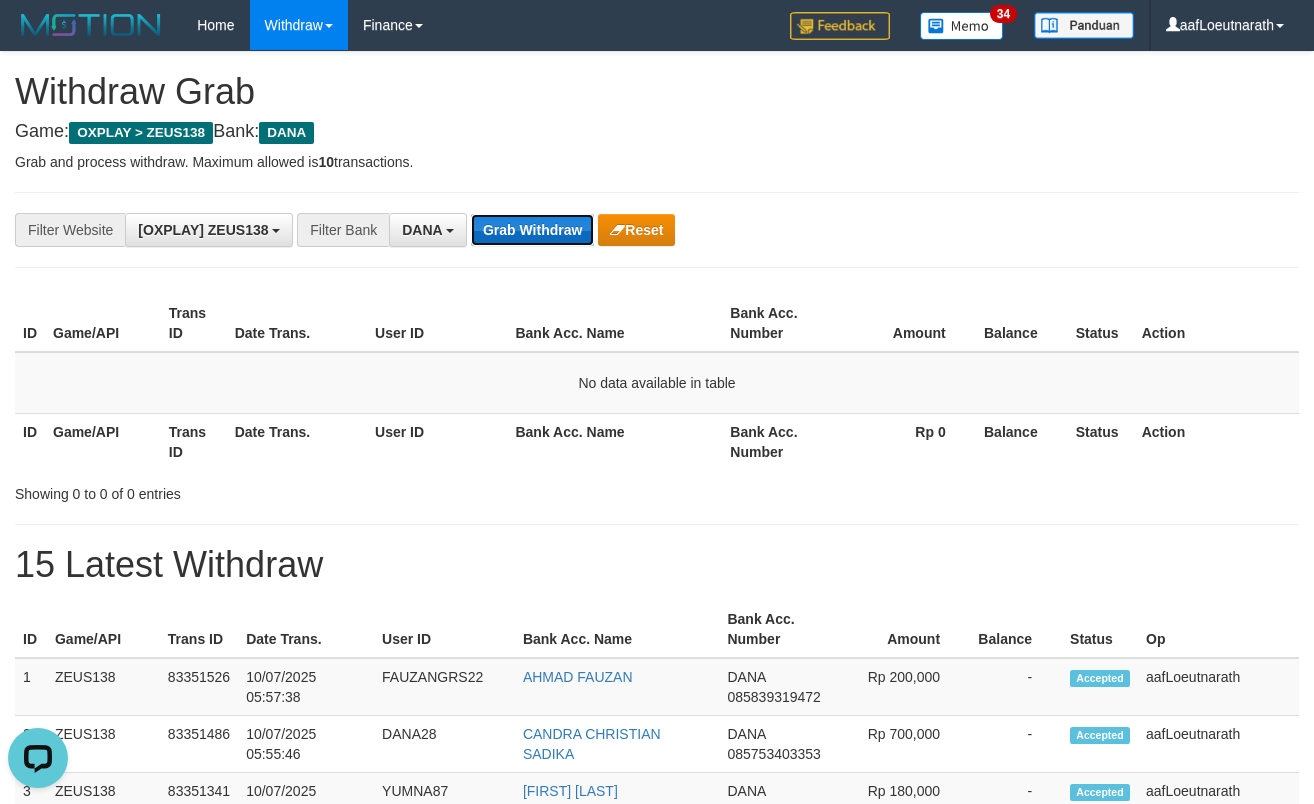click on "Grab Withdraw" at bounding box center [532, 230] 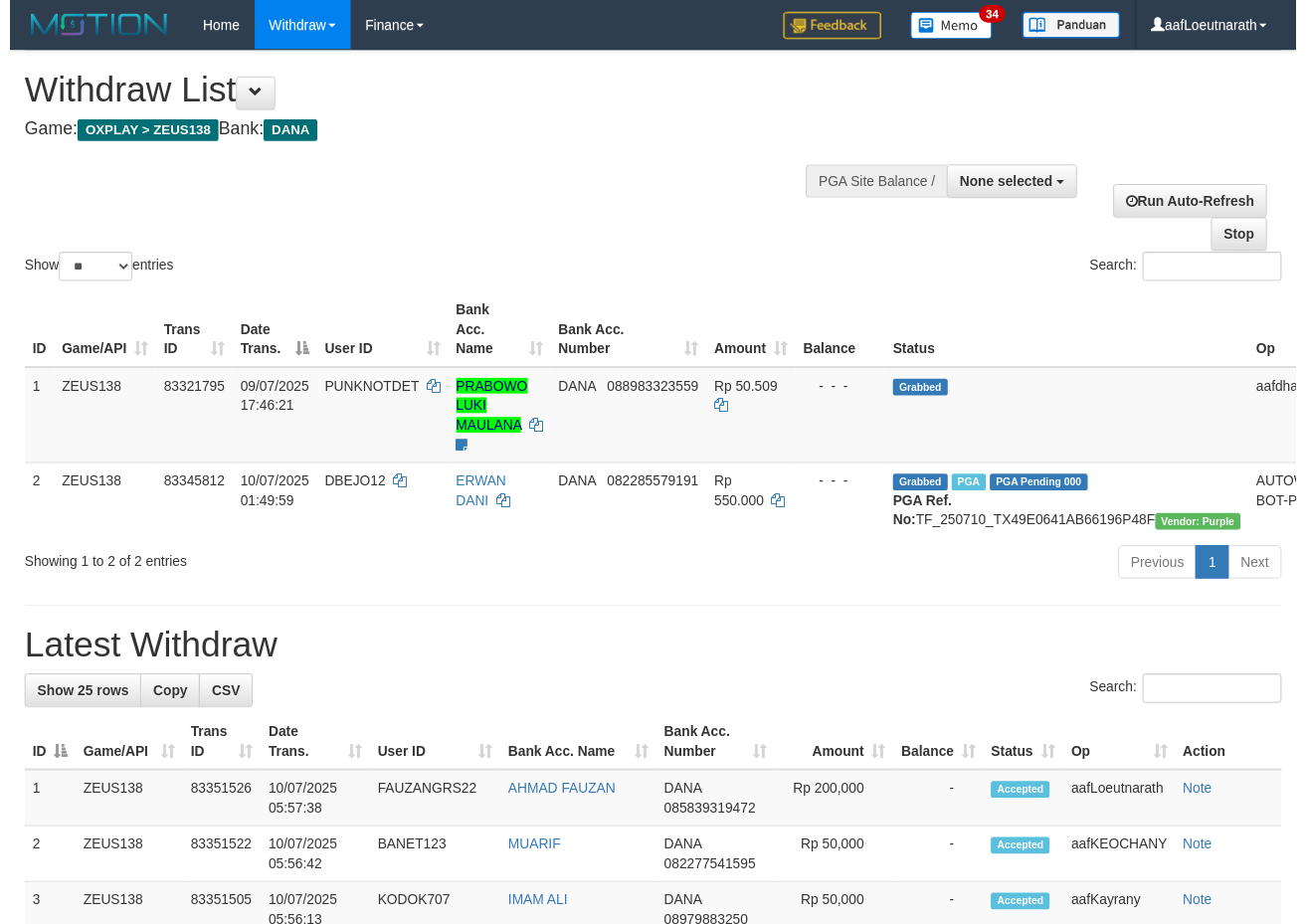scroll, scrollTop: 0, scrollLeft: 0, axis: both 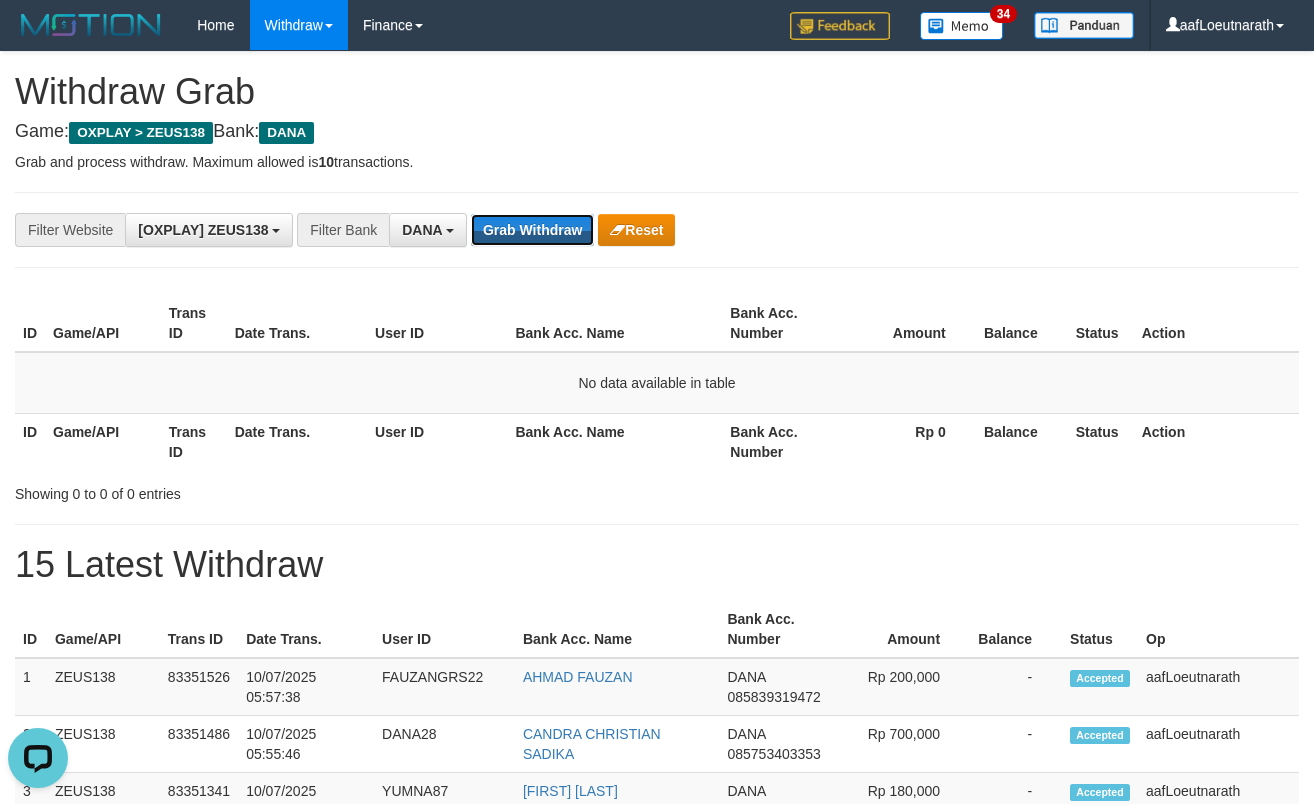 click on "Grab Withdraw" at bounding box center (532, 230) 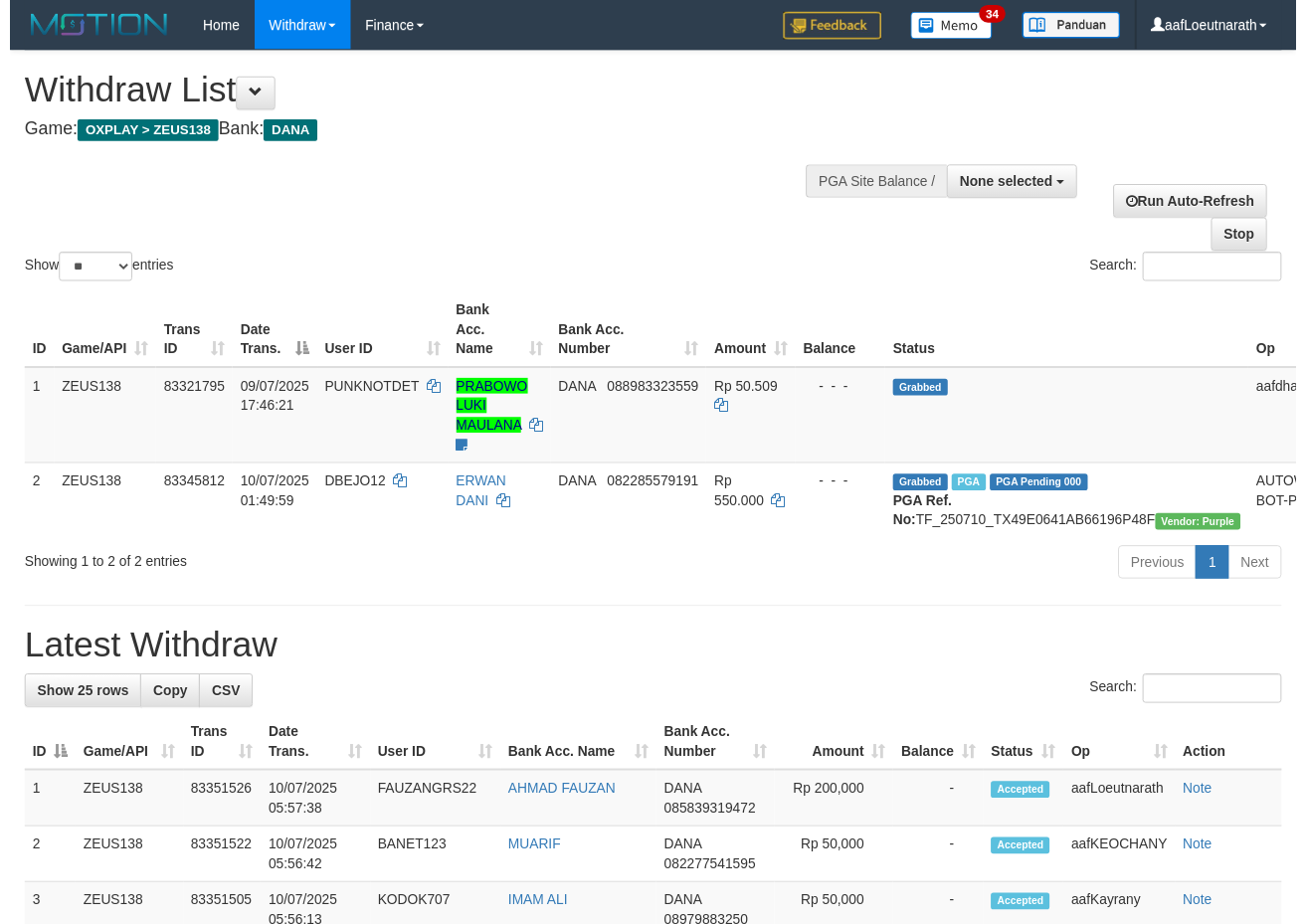 scroll, scrollTop: 0, scrollLeft: 0, axis: both 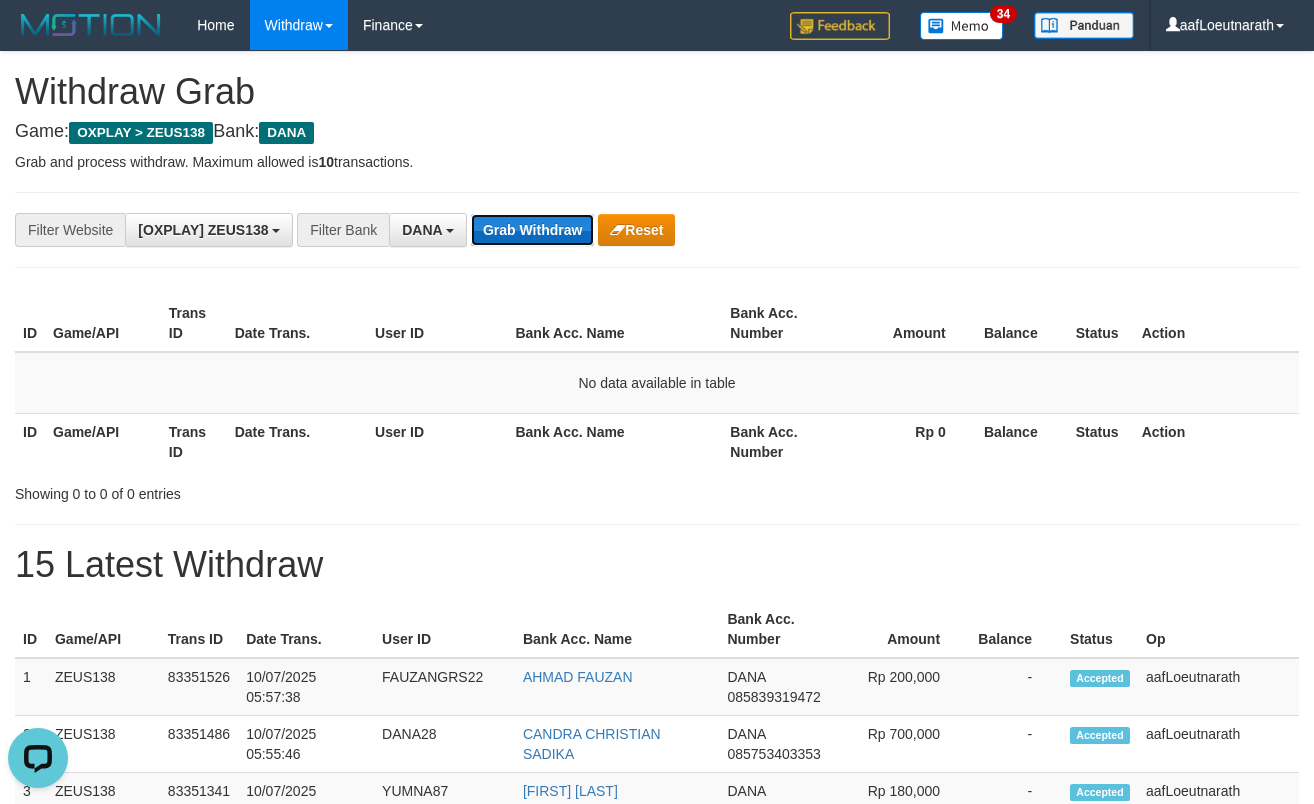click on "Grab Withdraw" at bounding box center [532, 230] 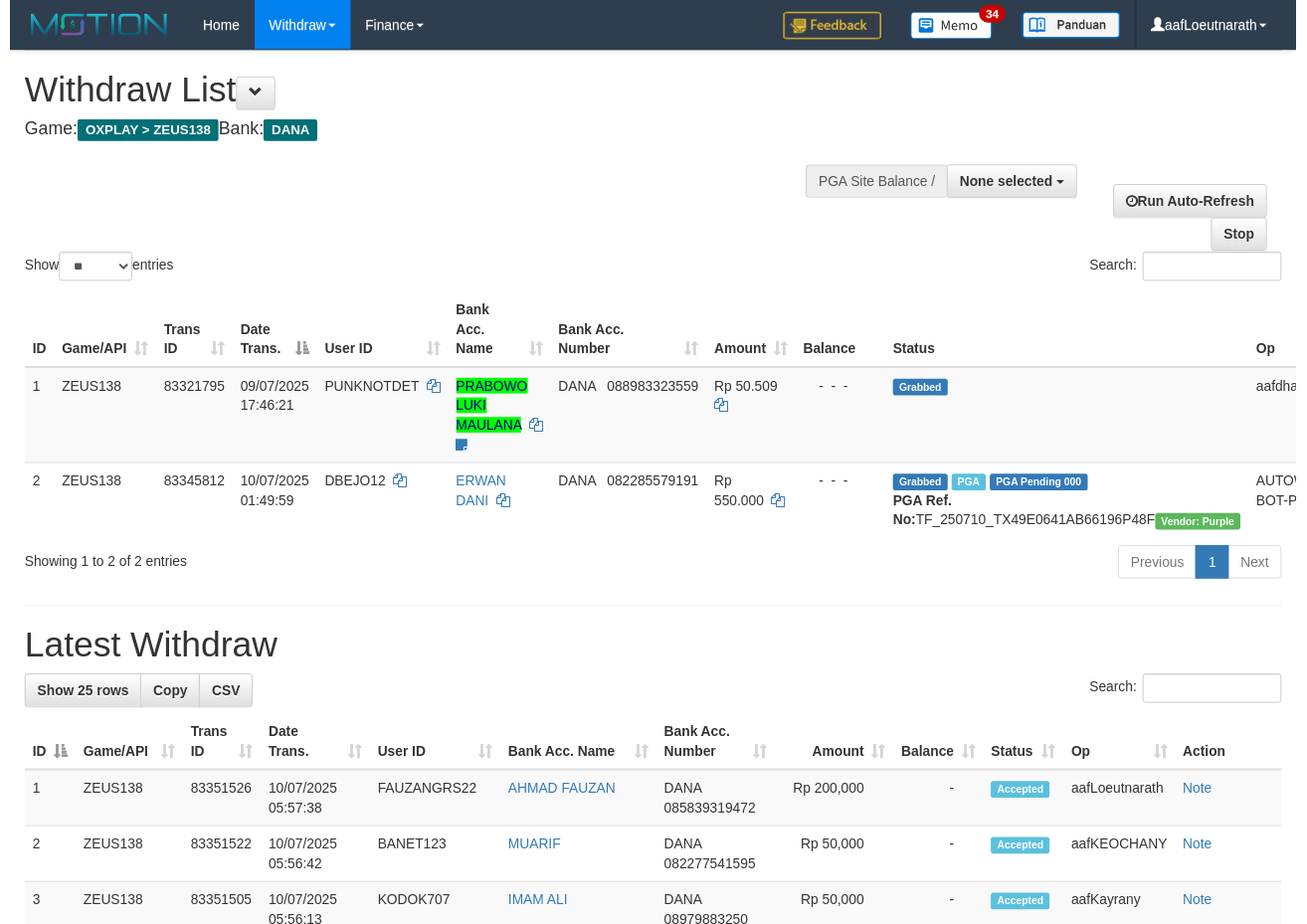 scroll, scrollTop: 0, scrollLeft: 0, axis: both 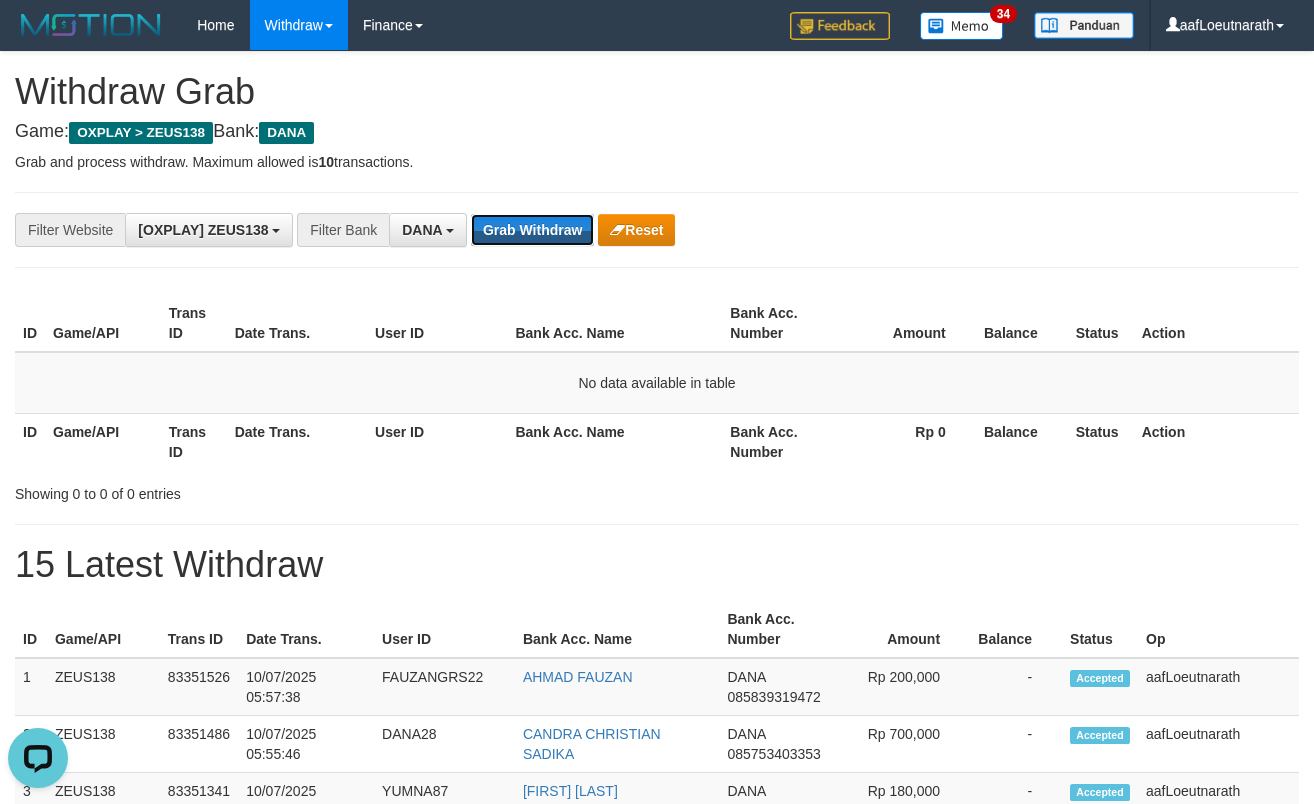 click on "Grab Withdraw" at bounding box center (532, 230) 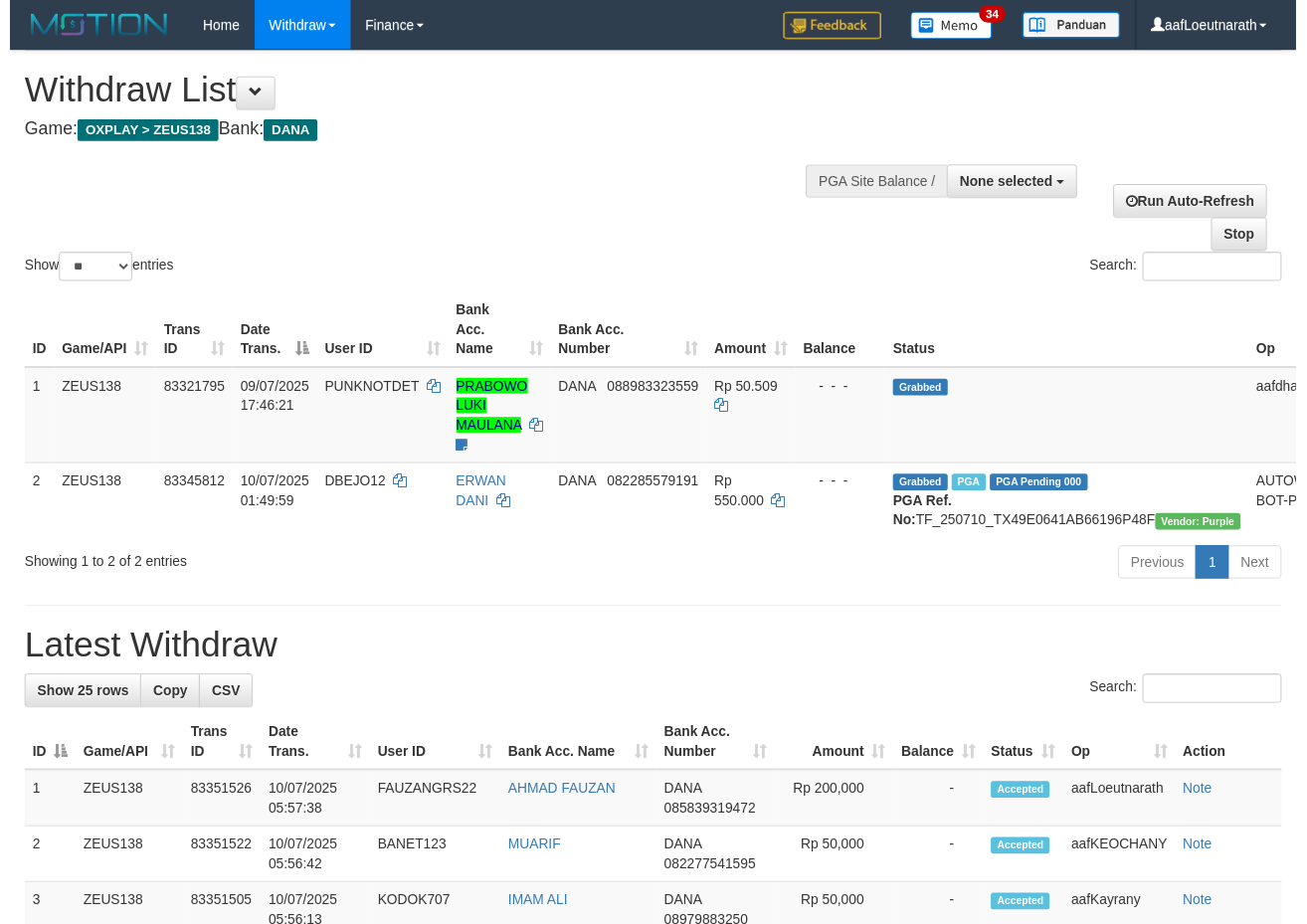 scroll, scrollTop: 0, scrollLeft: 0, axis: both 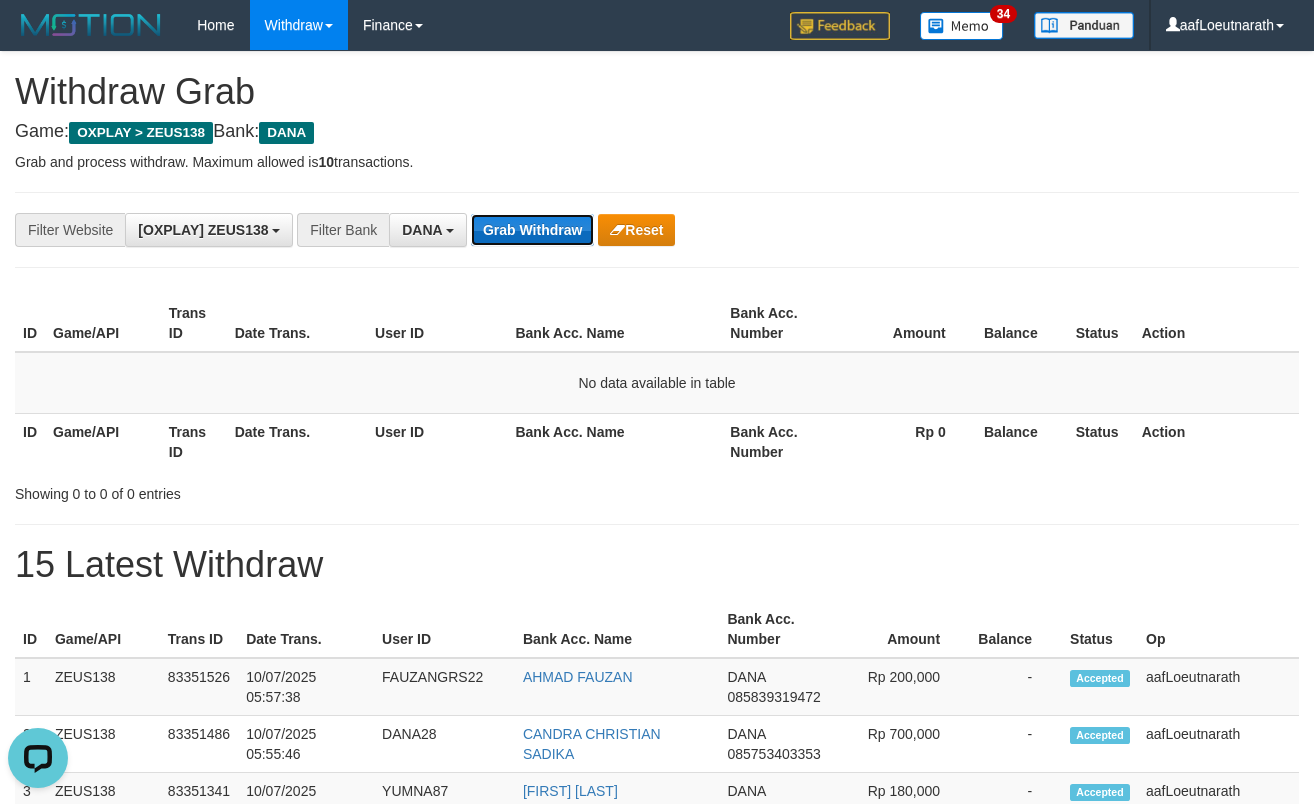 click on "Grab Withdraw" at bounding box center [532, 230] 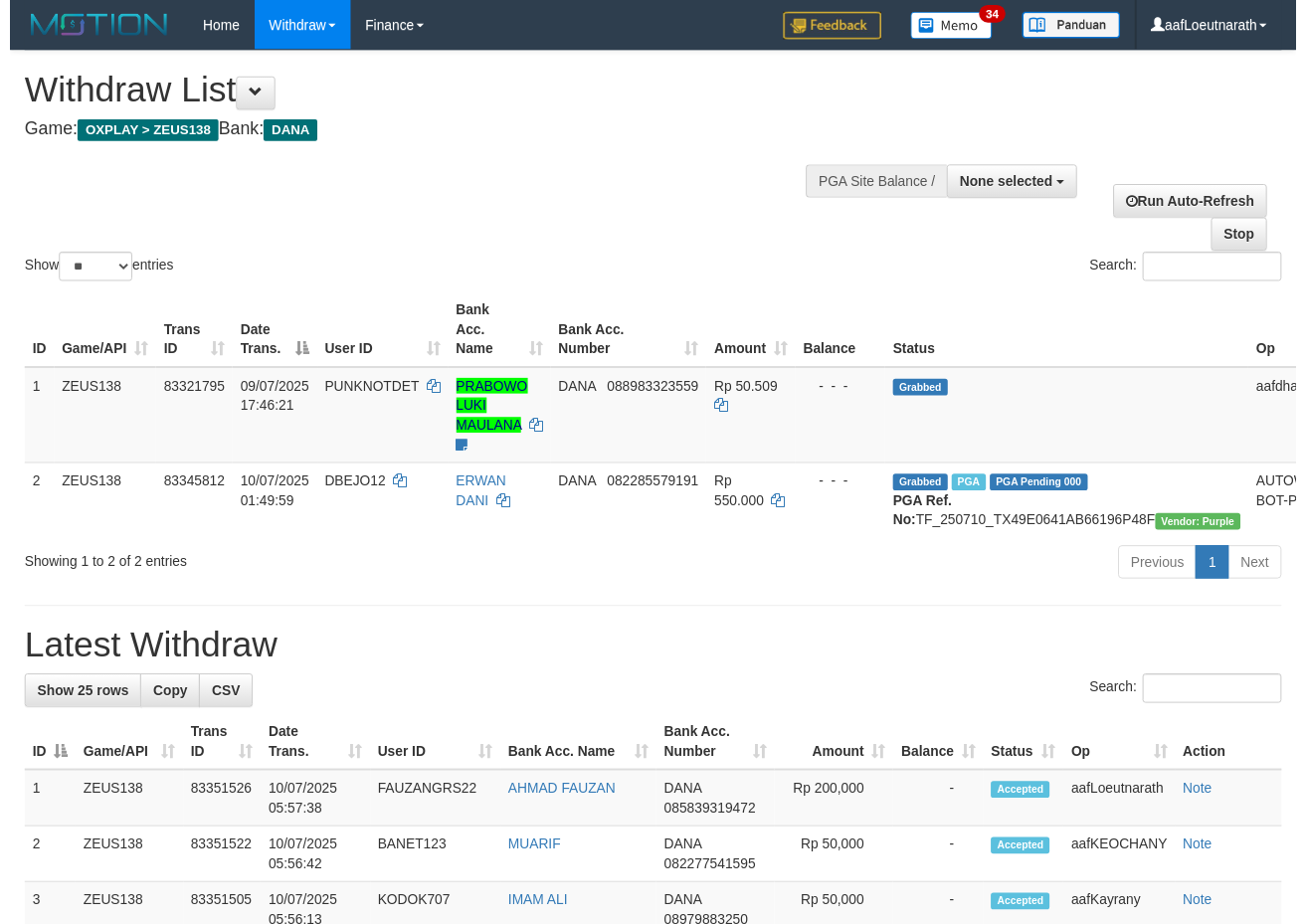 scroll, scrollTop: 0, scrollLeft: 0, axis: both 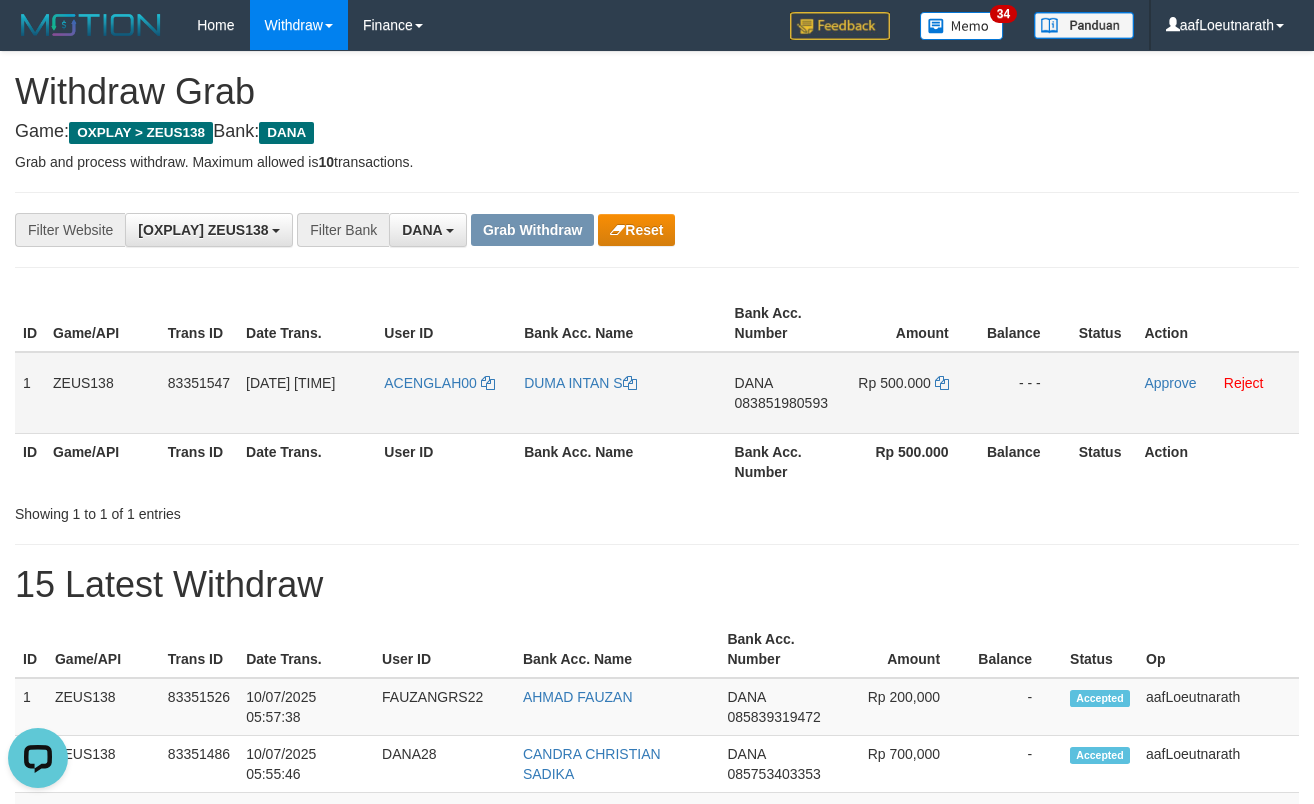 drag, startPoint x: 19, startPoint y: 380, endPoint x: 1034, endPoint y: 380, distance: 1015 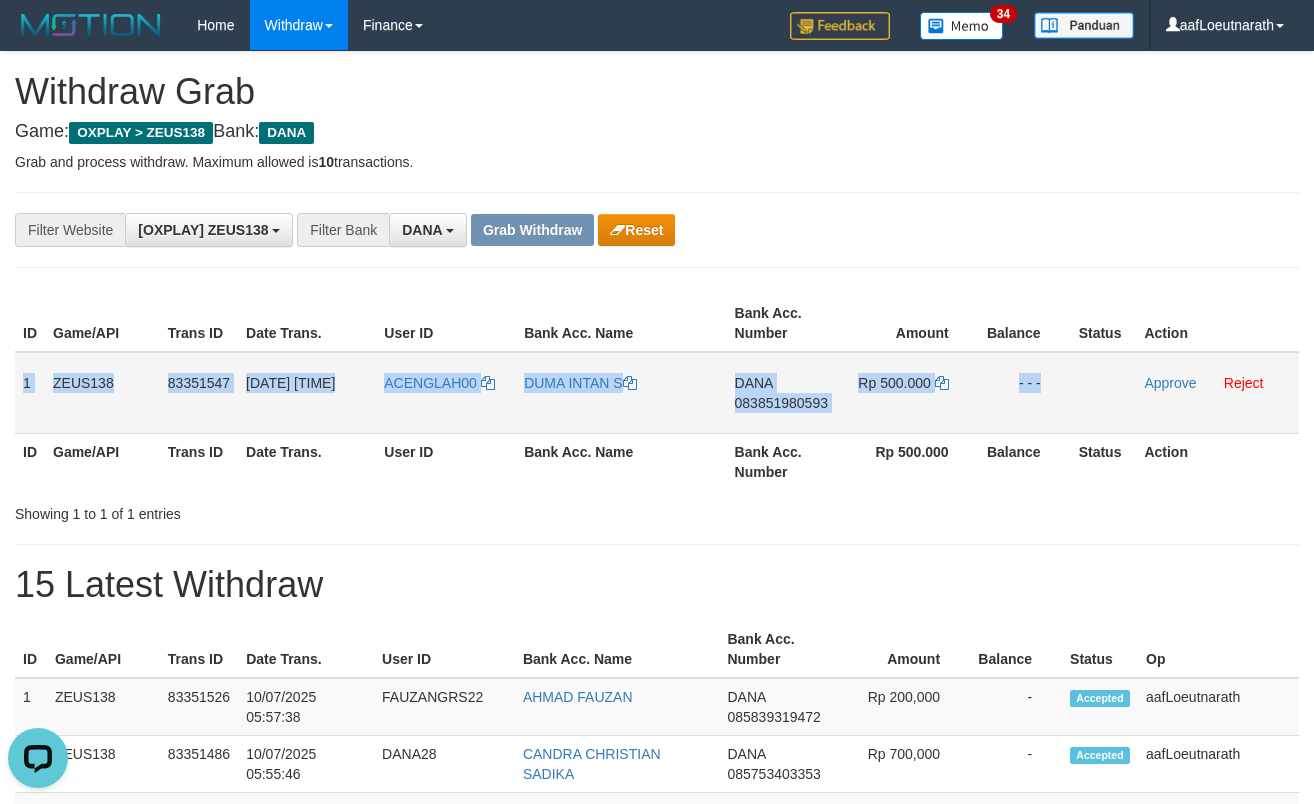 drag, startPoint x: 19, startPoint y: 377, endPoint x: 1134, endPoint y: 380, distance: 1115.004 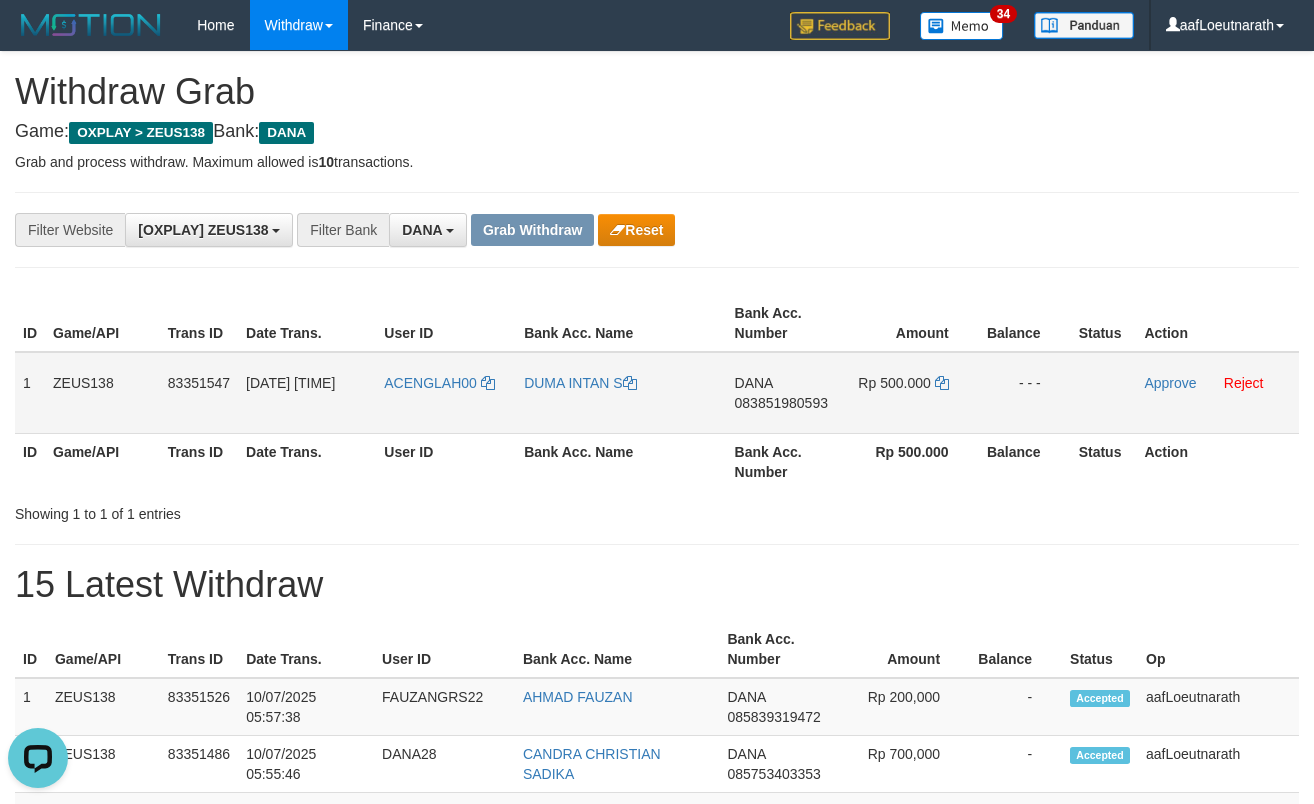 click on "083851980593" at bounding box center (781, 403) 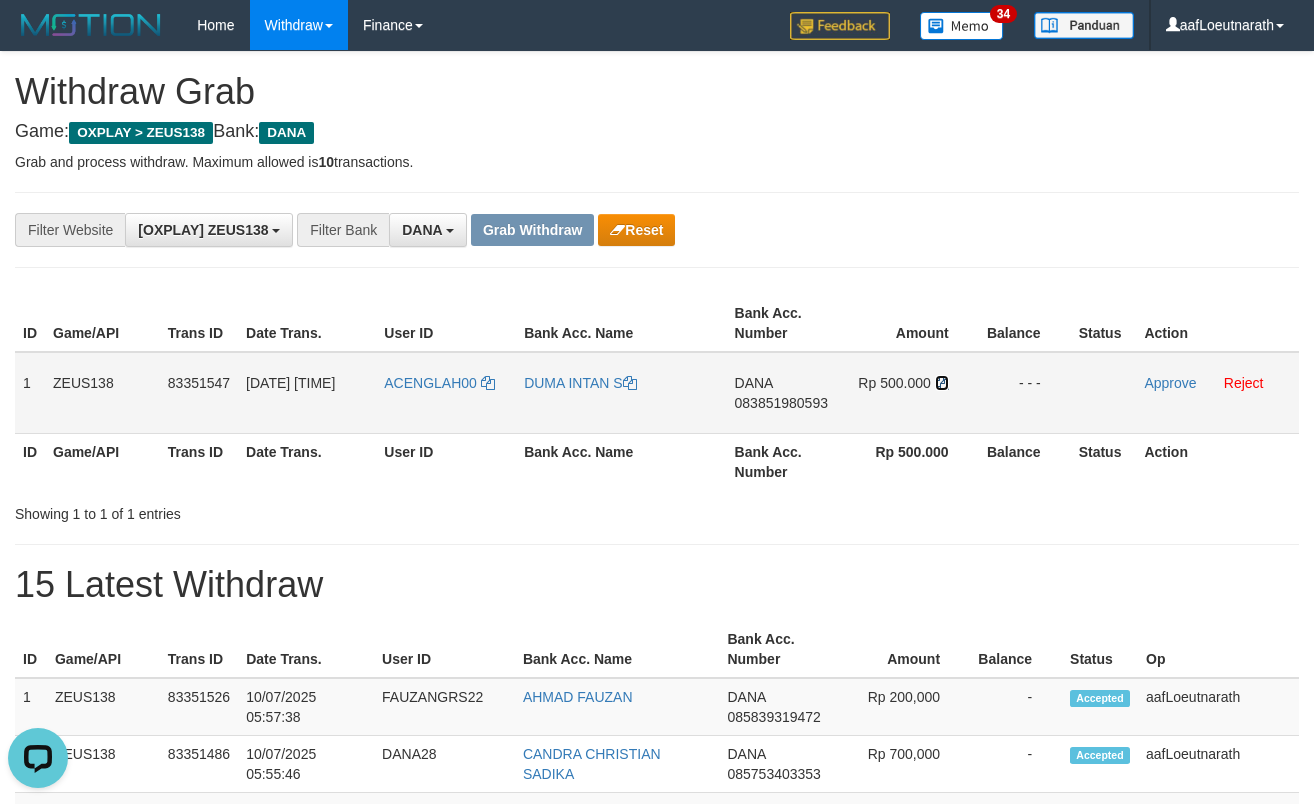 click at bounding box center [630, 383] 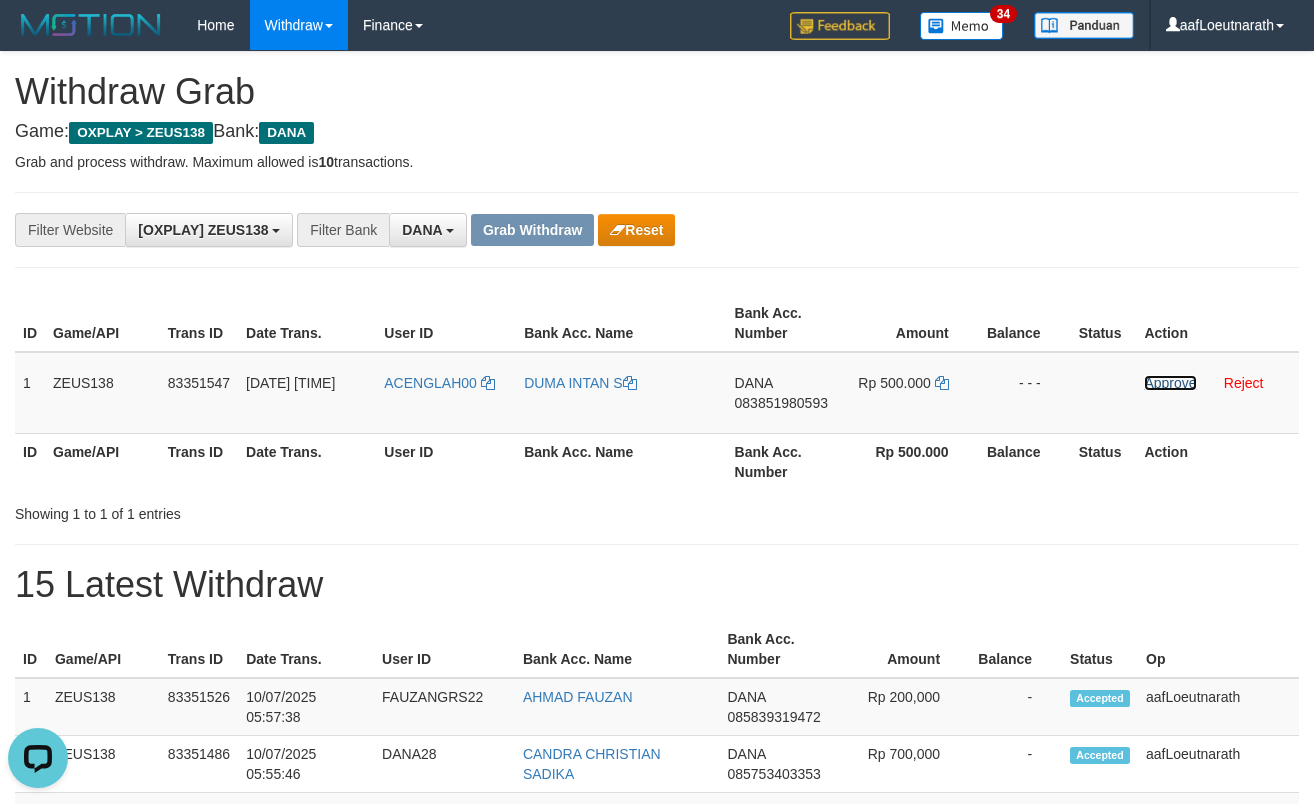 drag, startPoint x: 1173, startPoint y: 383, endPoint x: 725, endPoint y: 254, distance: 466.20276 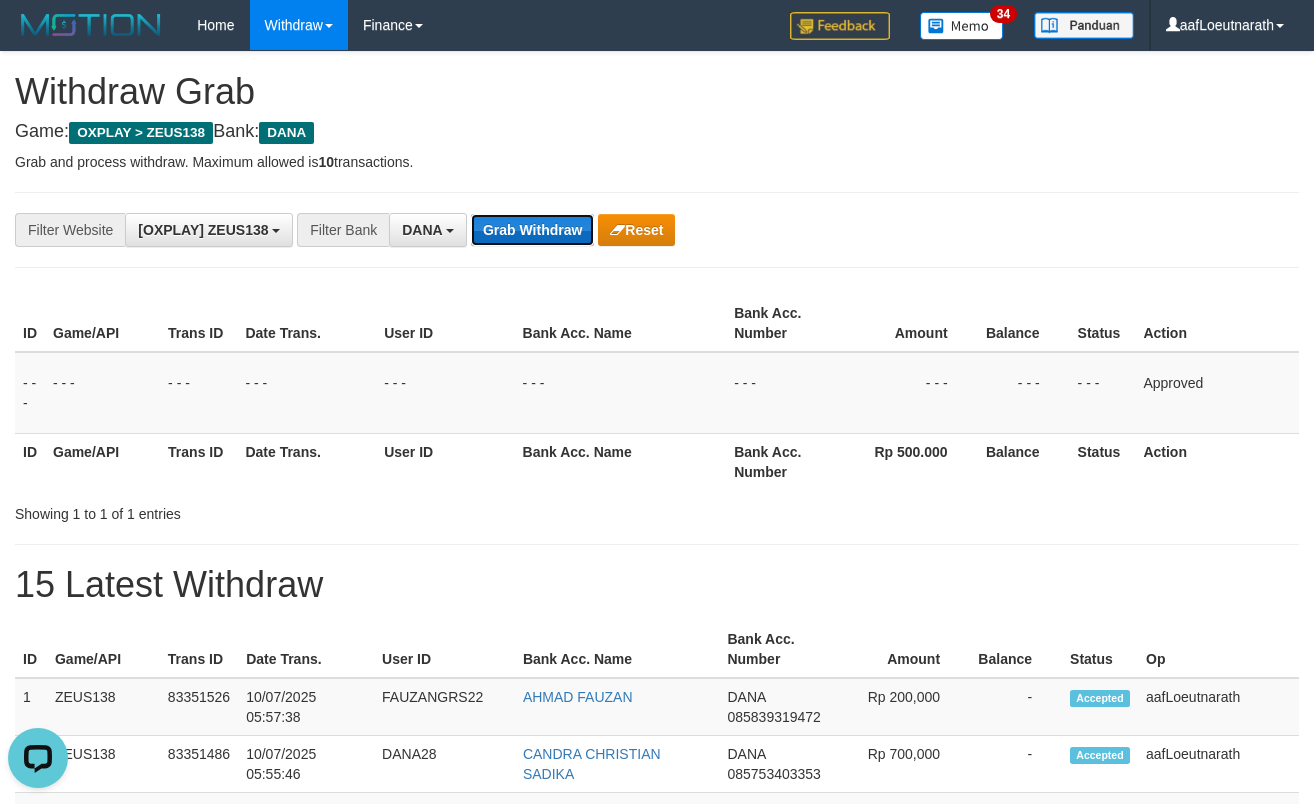 click on "Grab Withdraw" at bounding box center [532, 230] 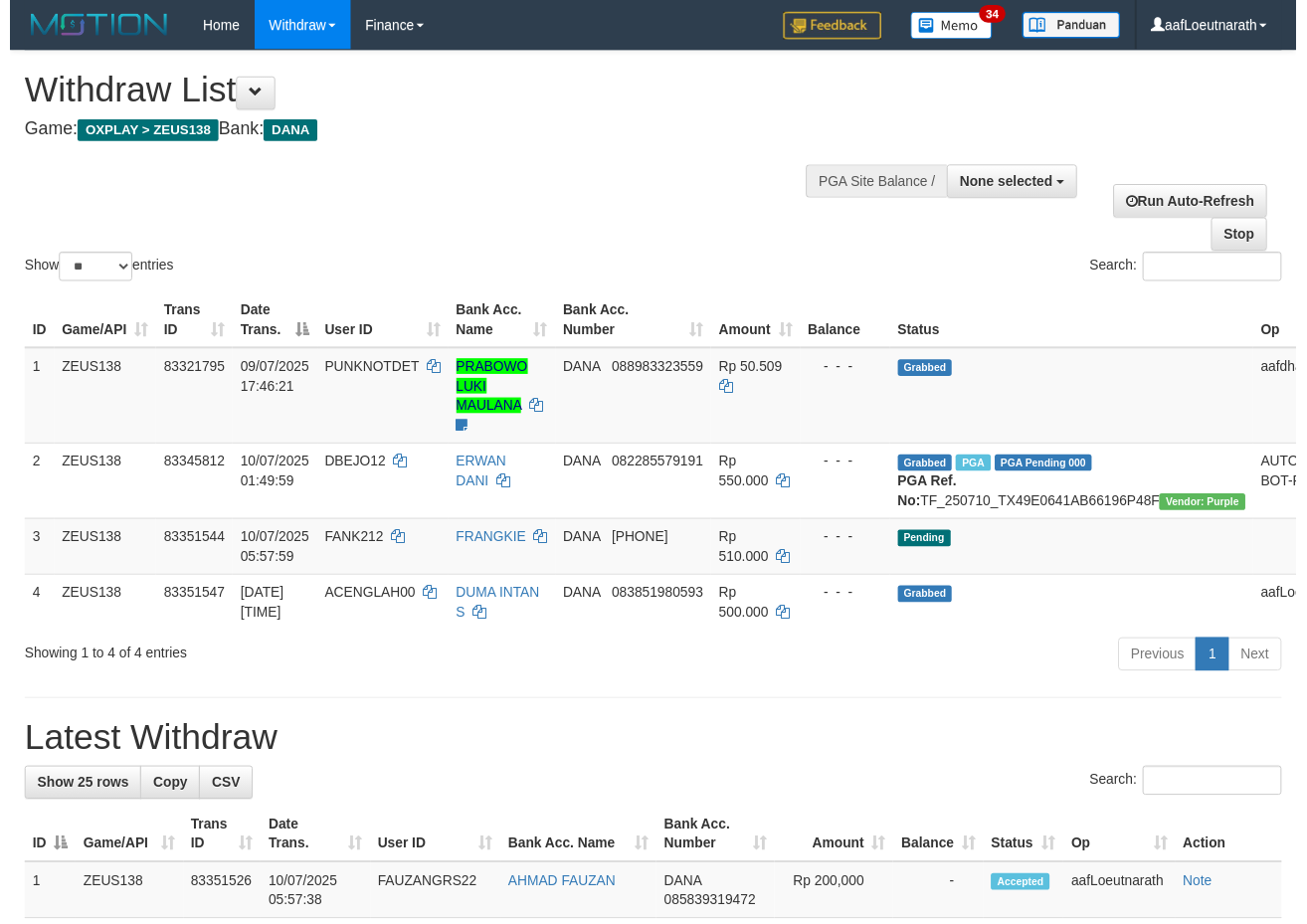 scroll, scrollTop: 0, scrollLeft: 0, axis: both 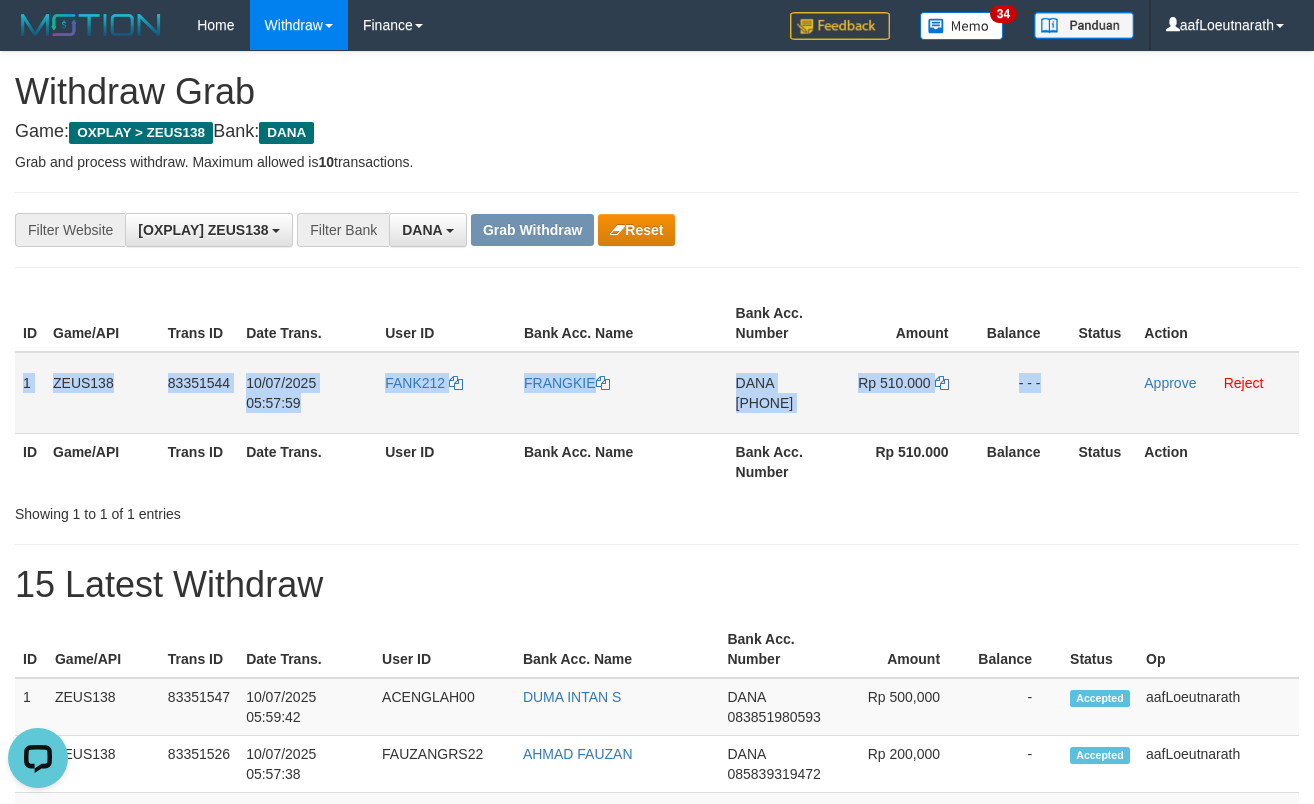 drag, startPoint x: 21, startPoint y: 381, endPoint x: 1139, endPoint y: 386, distance: 1118.0112 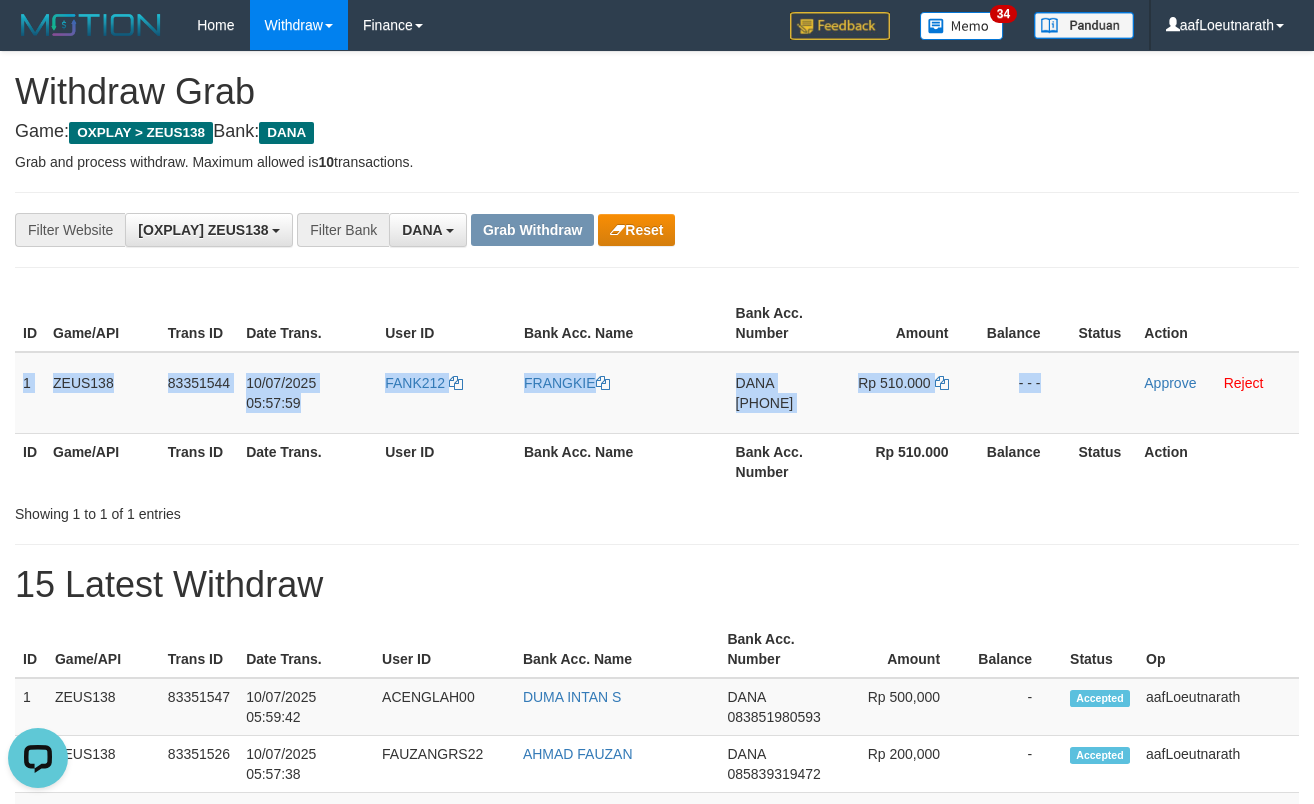 copy on "1
ZEUS138
83351544
10/07/2025 05:57:59
FANK212
FRANGKIE
DANA
085384705155
Rp 510.000
- - -" 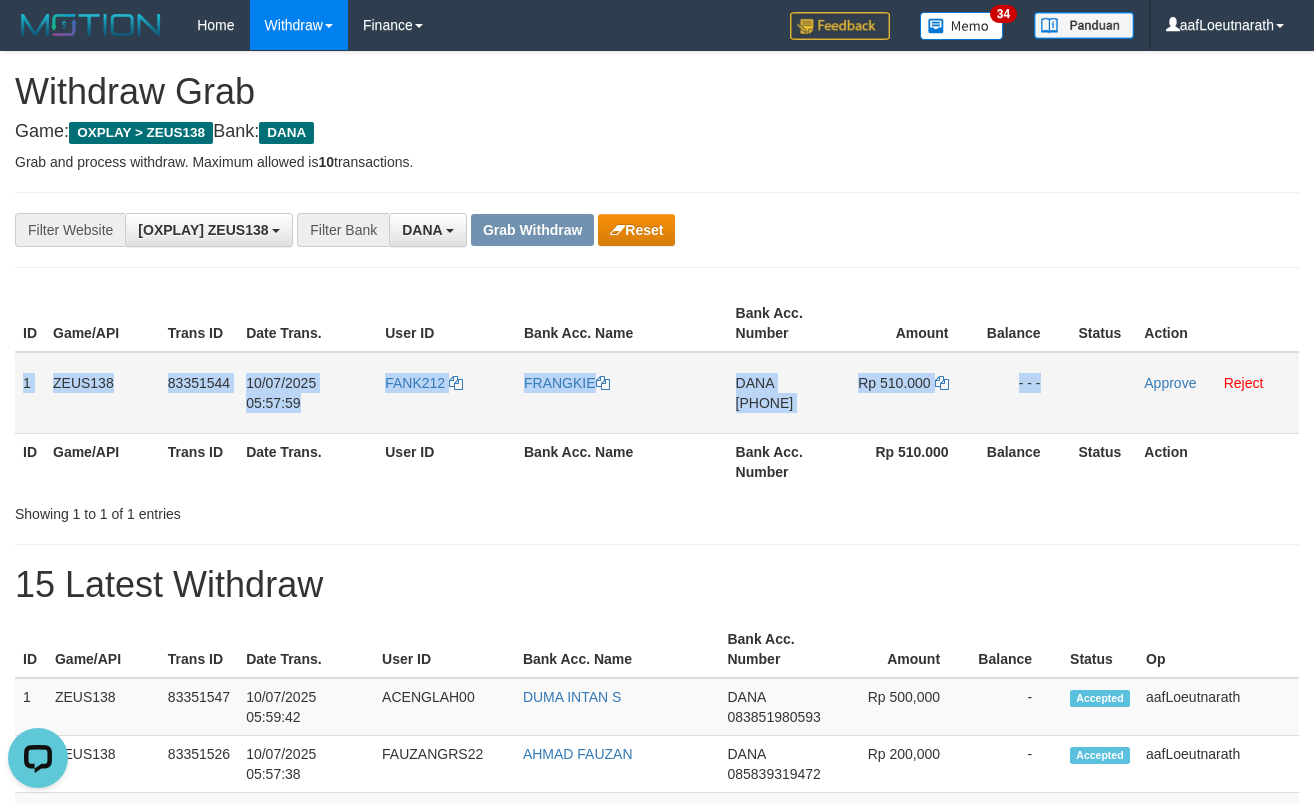 click on "[PHONE]" at bounding box center (765, 403) 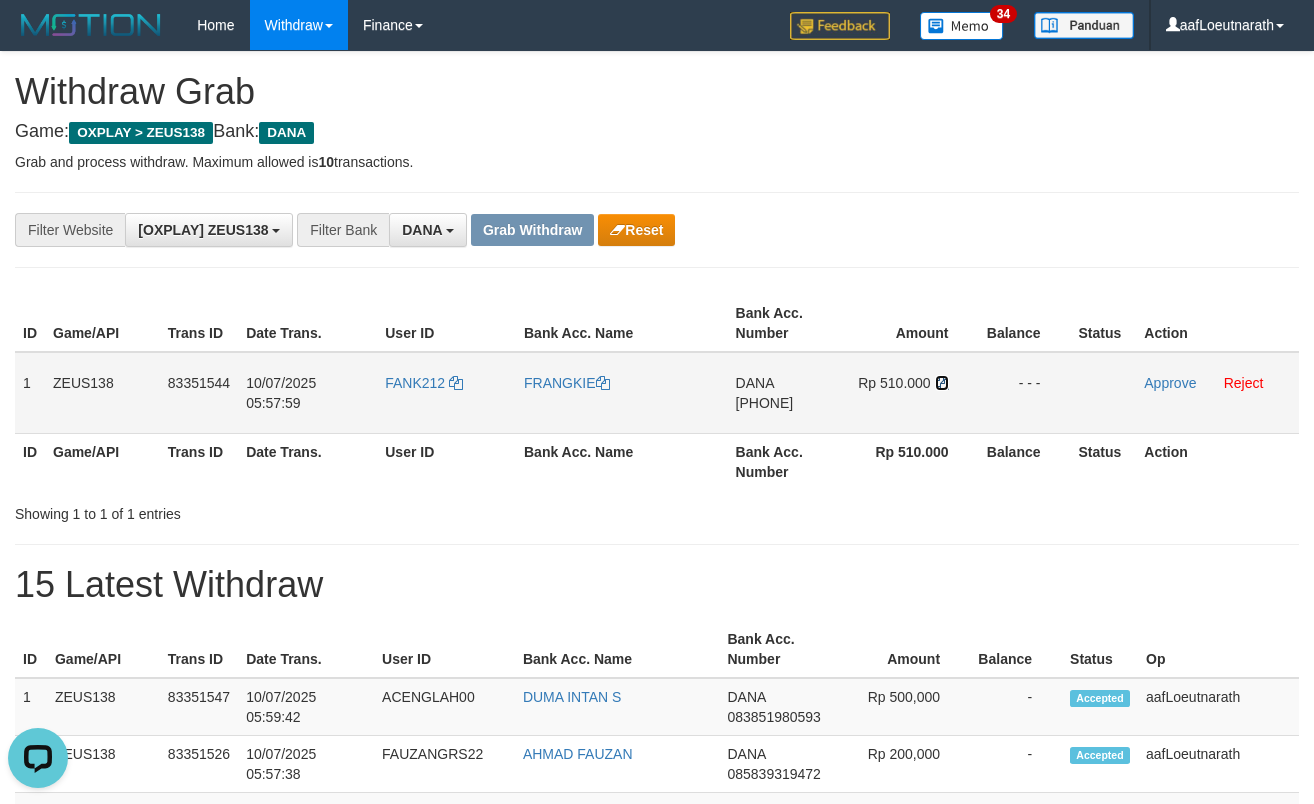 click at bounding box center (603, 383) 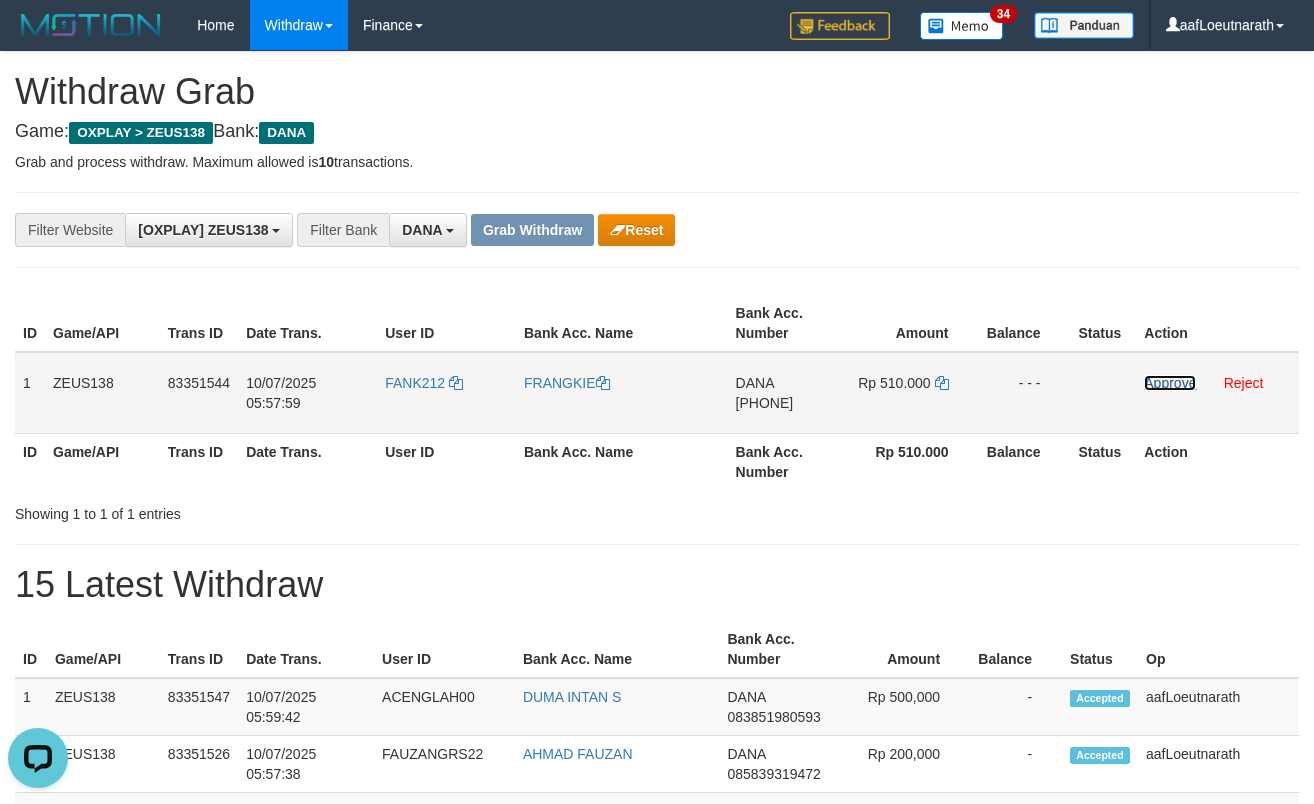 click on "Approve" at bounding box center [1170, 383] 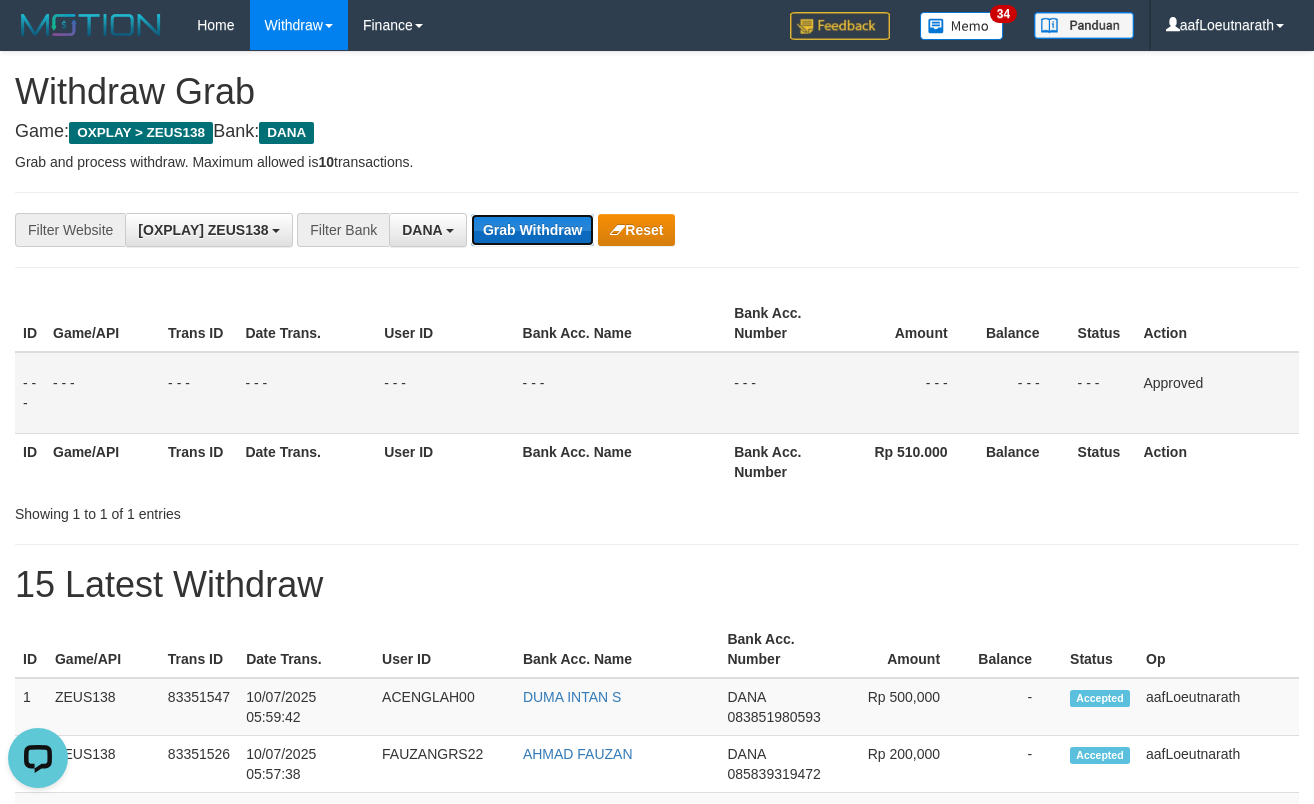 click on "Grab Withdraw" at bounding box center [532, 230] 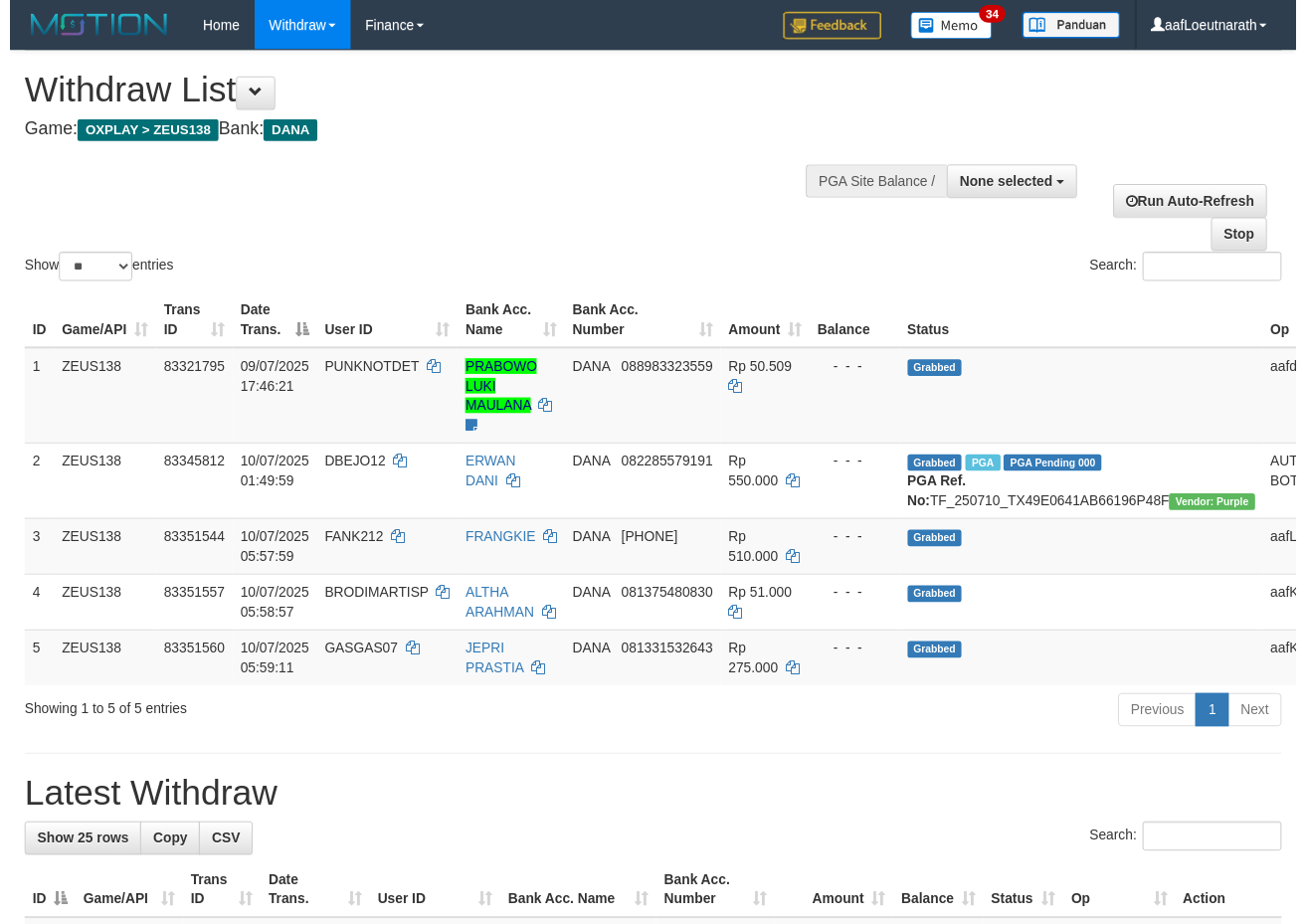 scroll, scrollTop: 0, scrollLeft: 0, axis: both 